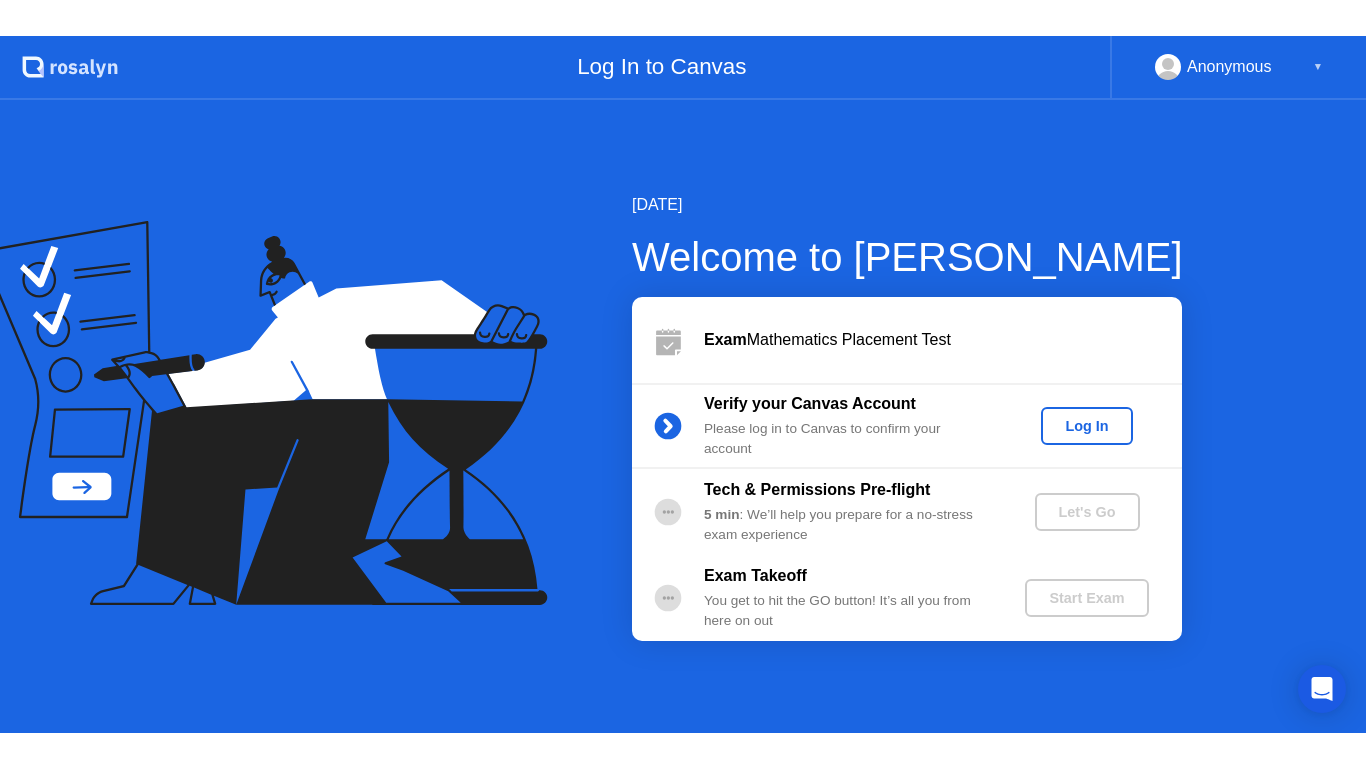 scroll, scrollTop: 0, scrollLeft: 0, axis: both 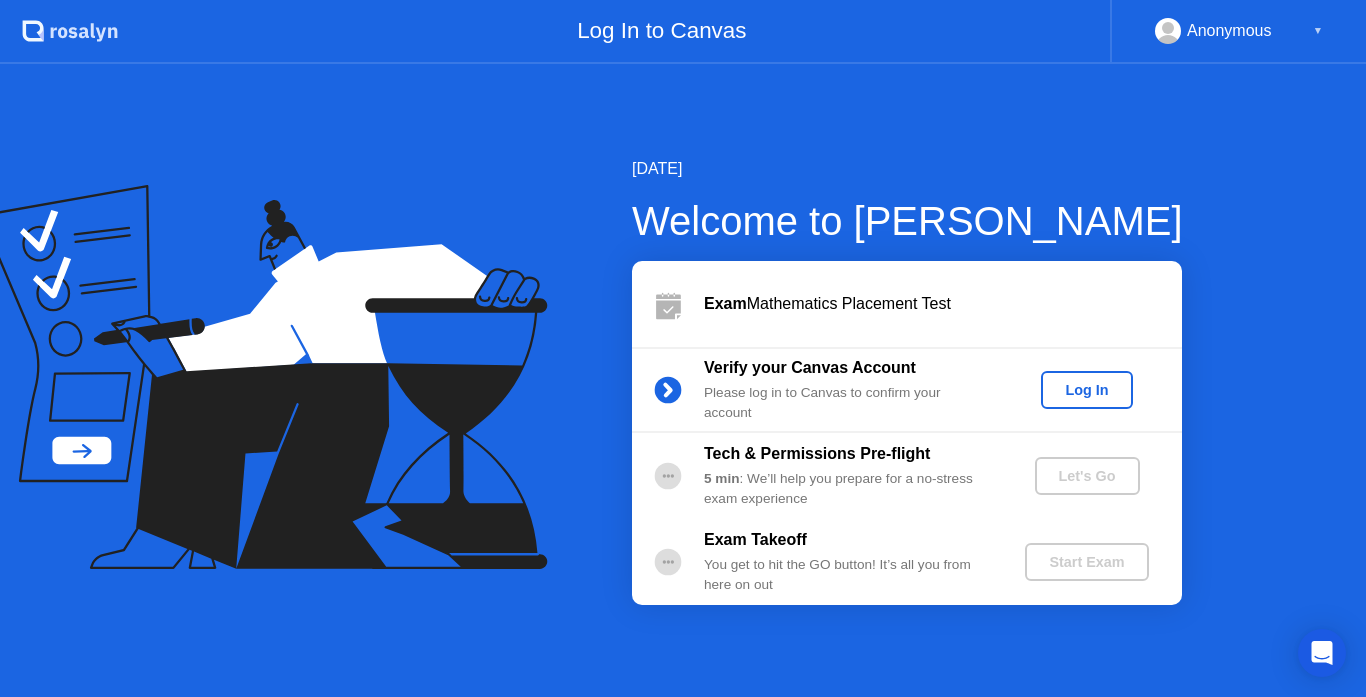 click on "Log In" 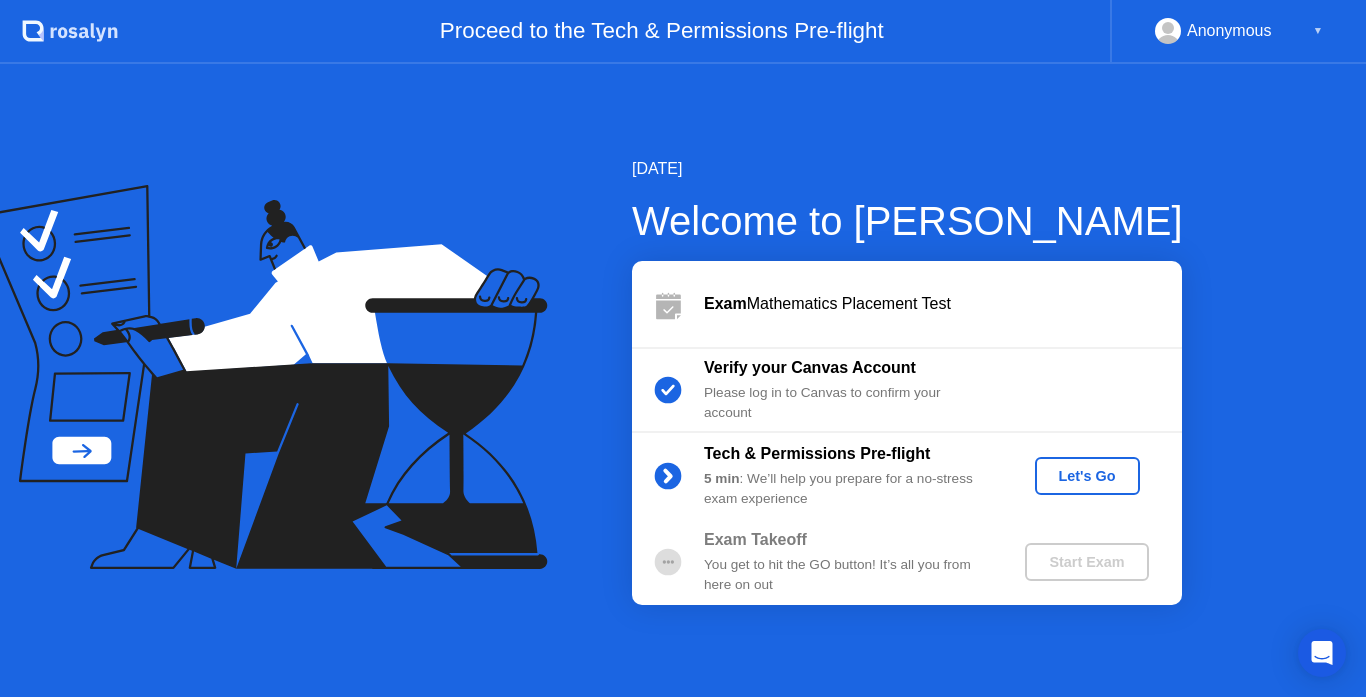 click on "Let's Go" 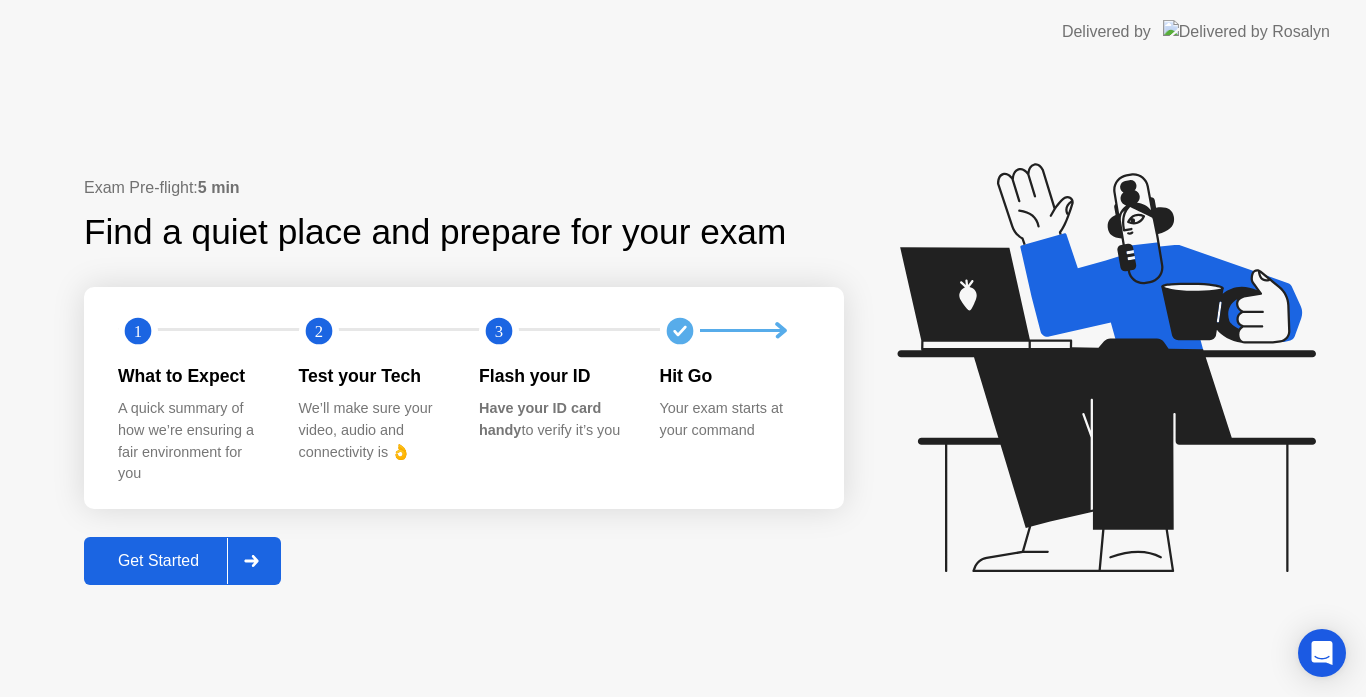 click 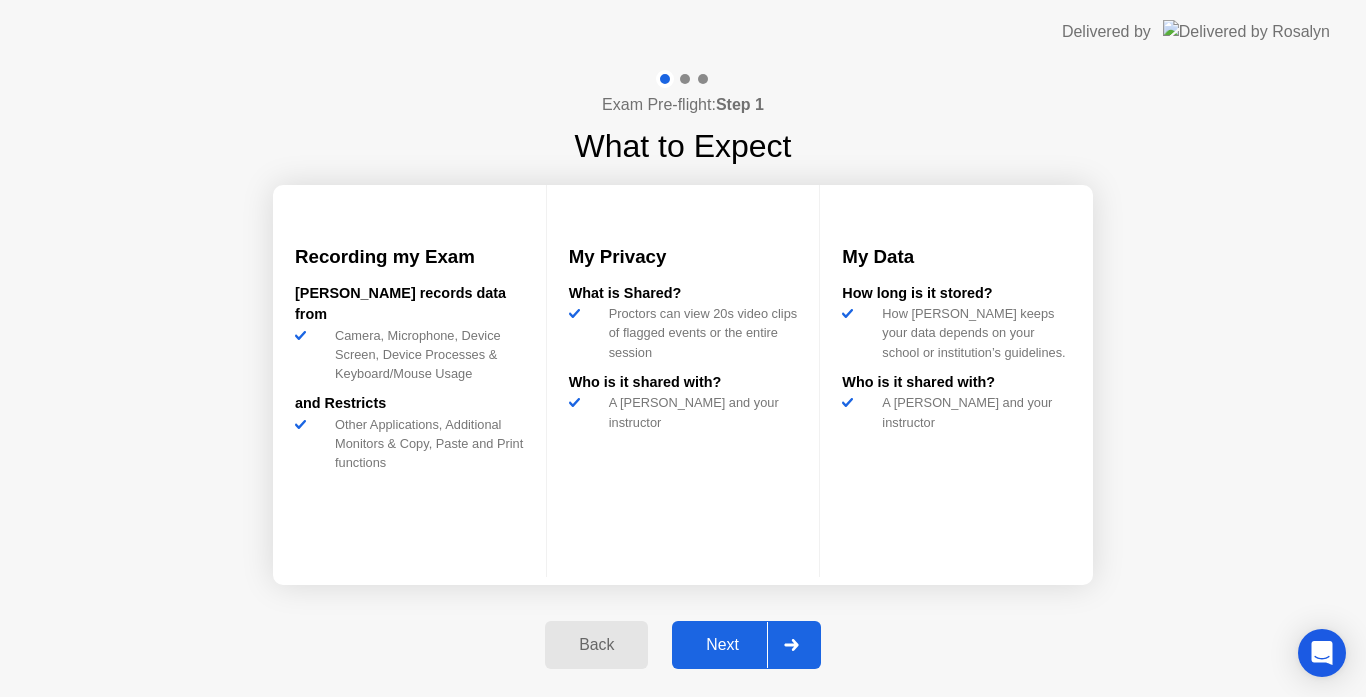 click 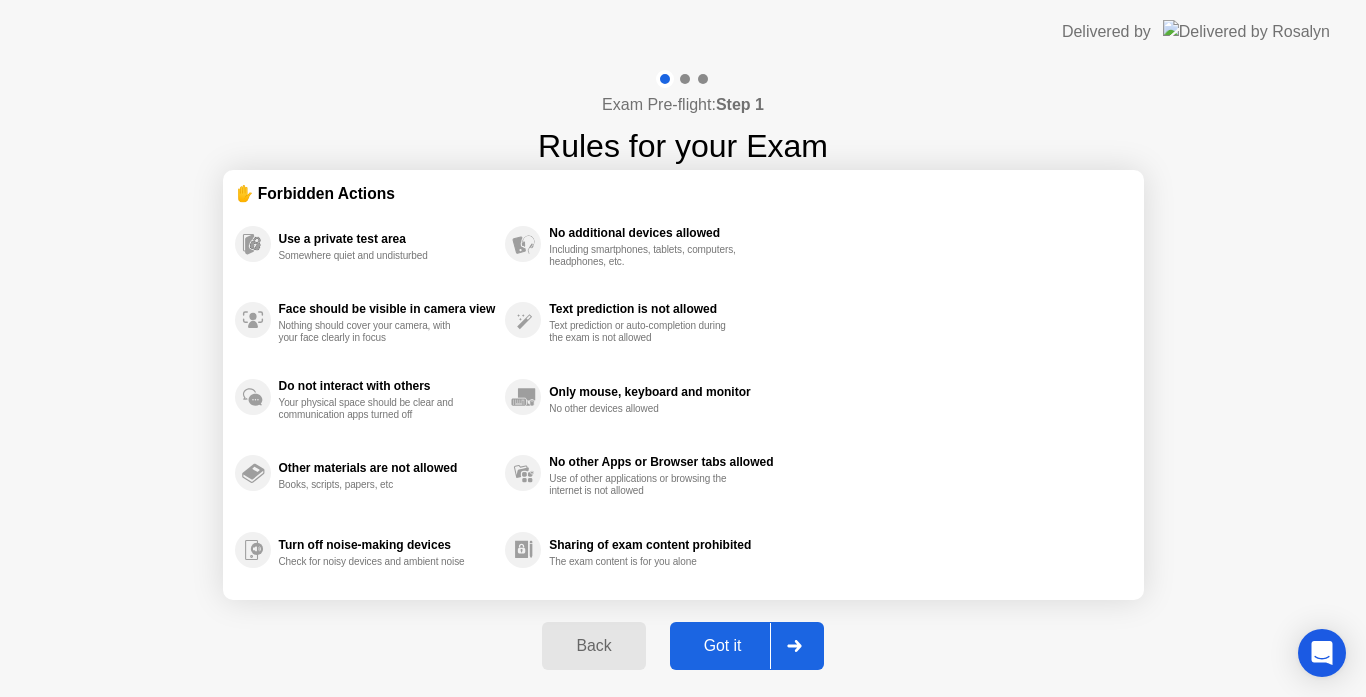 click 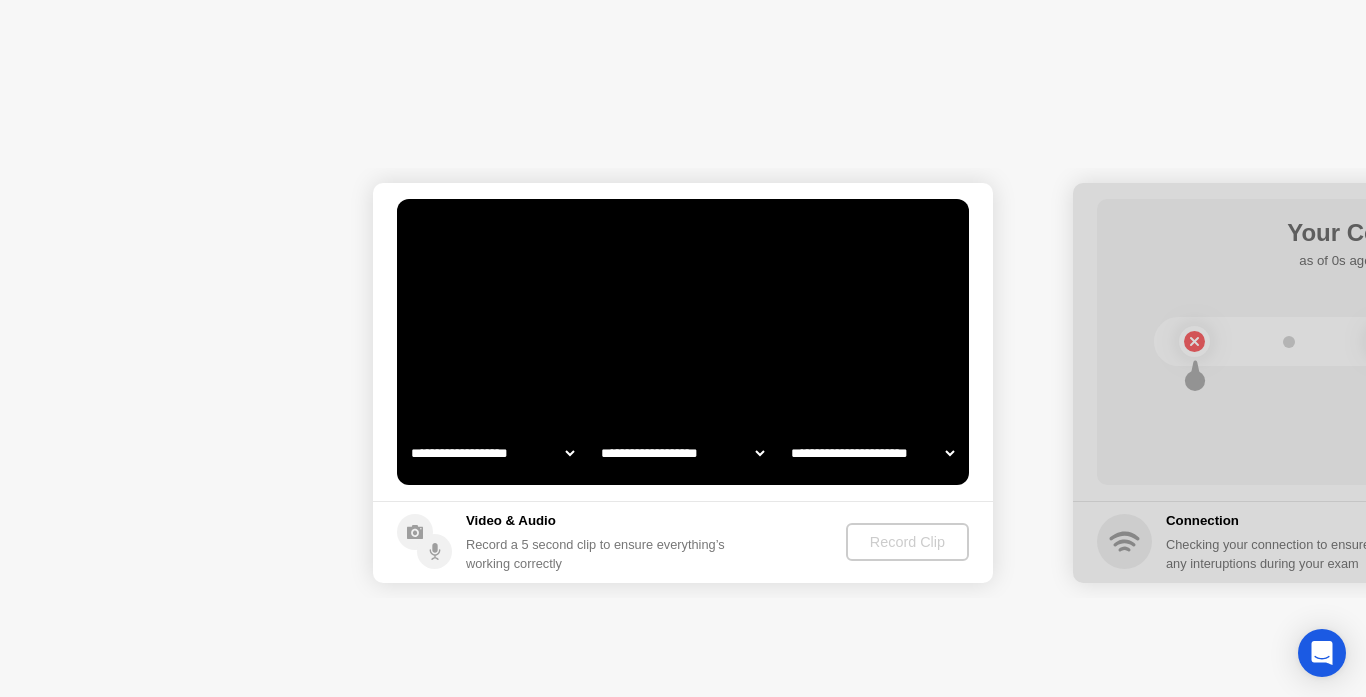 select on "**********" 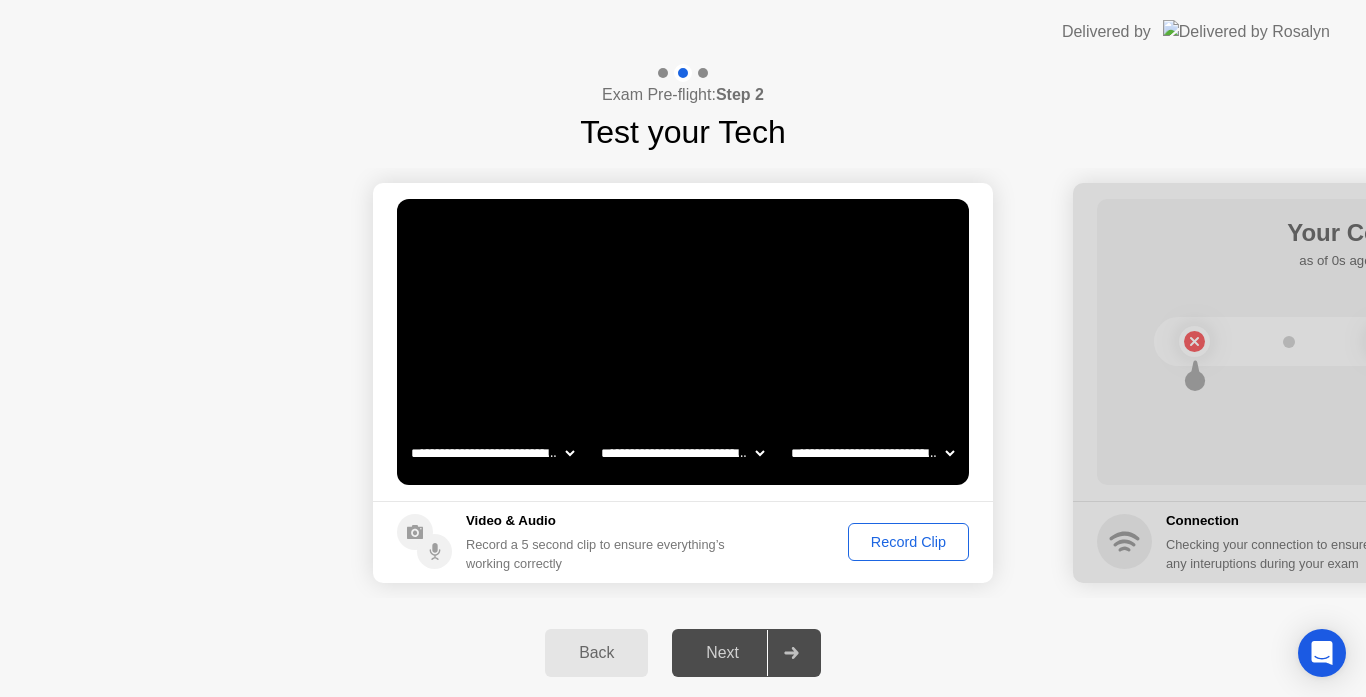 click 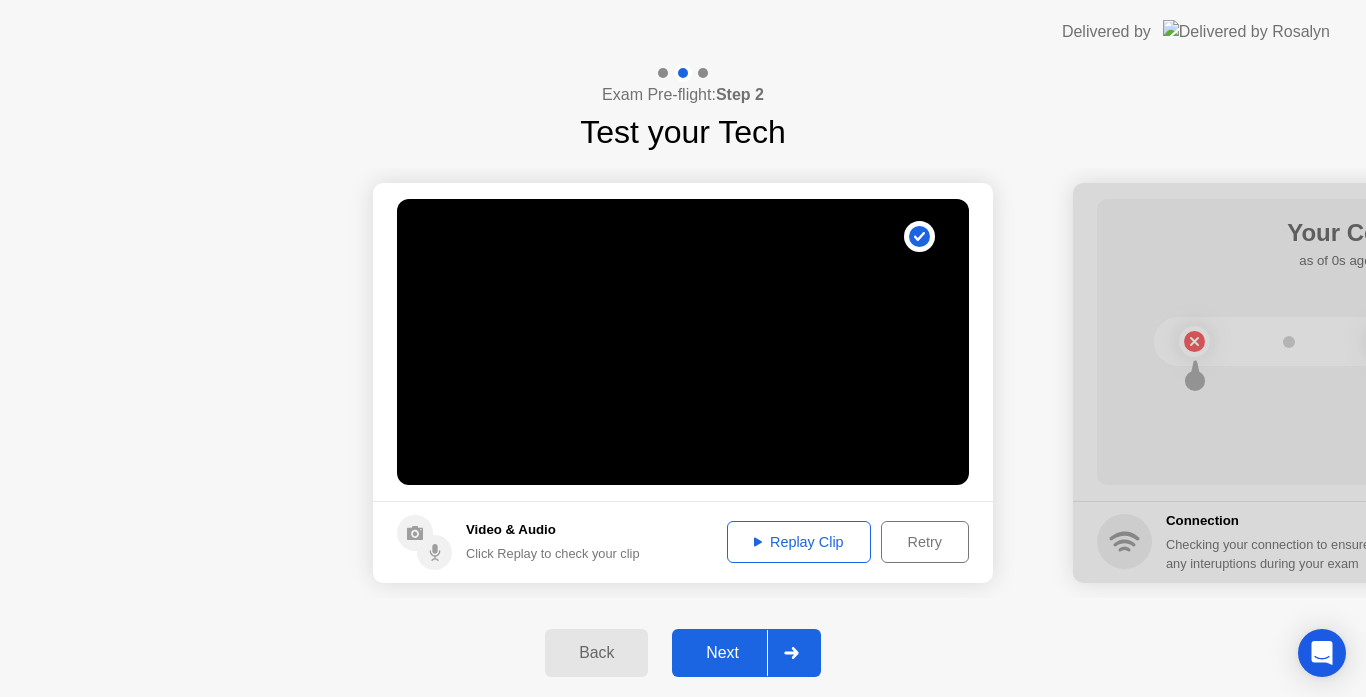 click 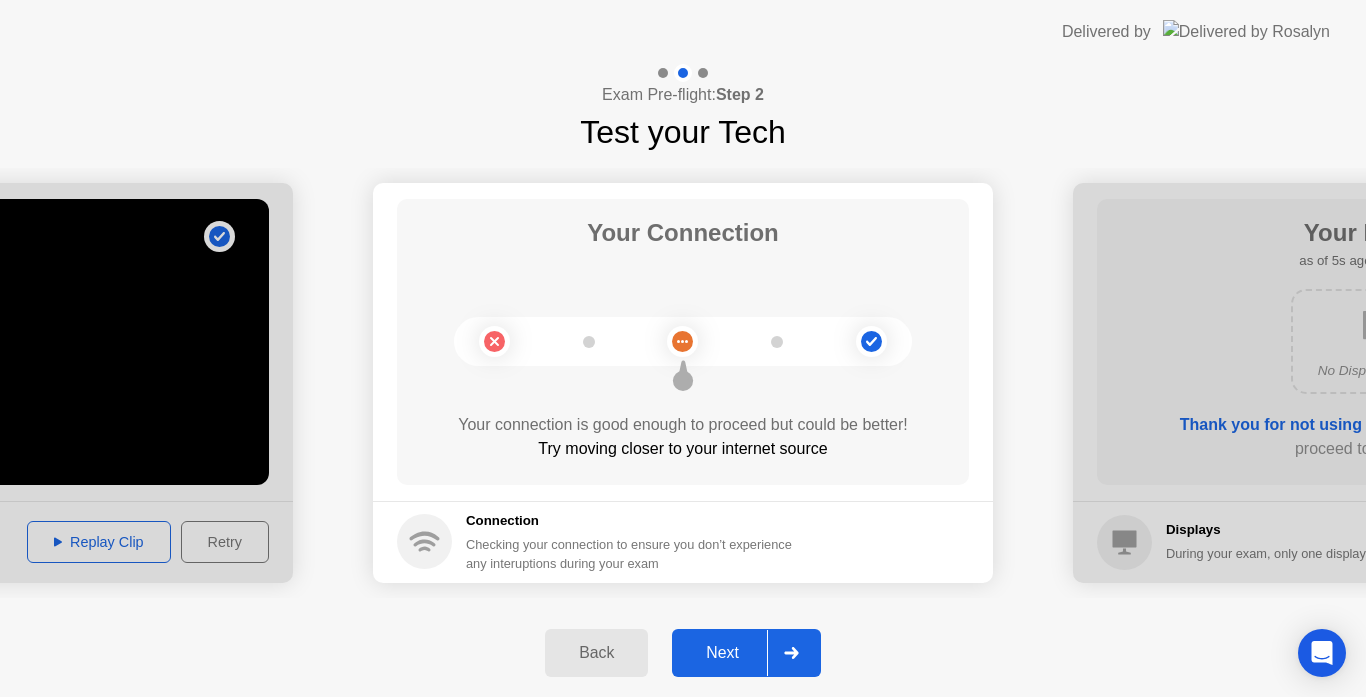 click 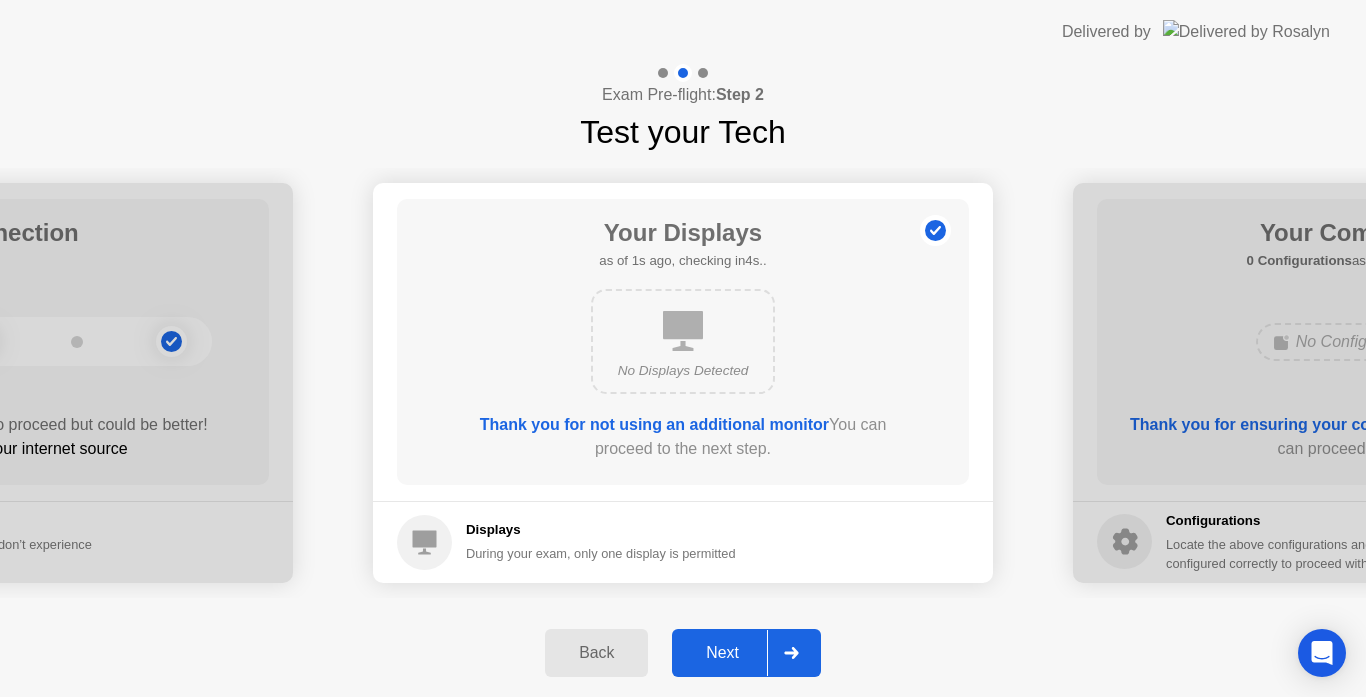 click 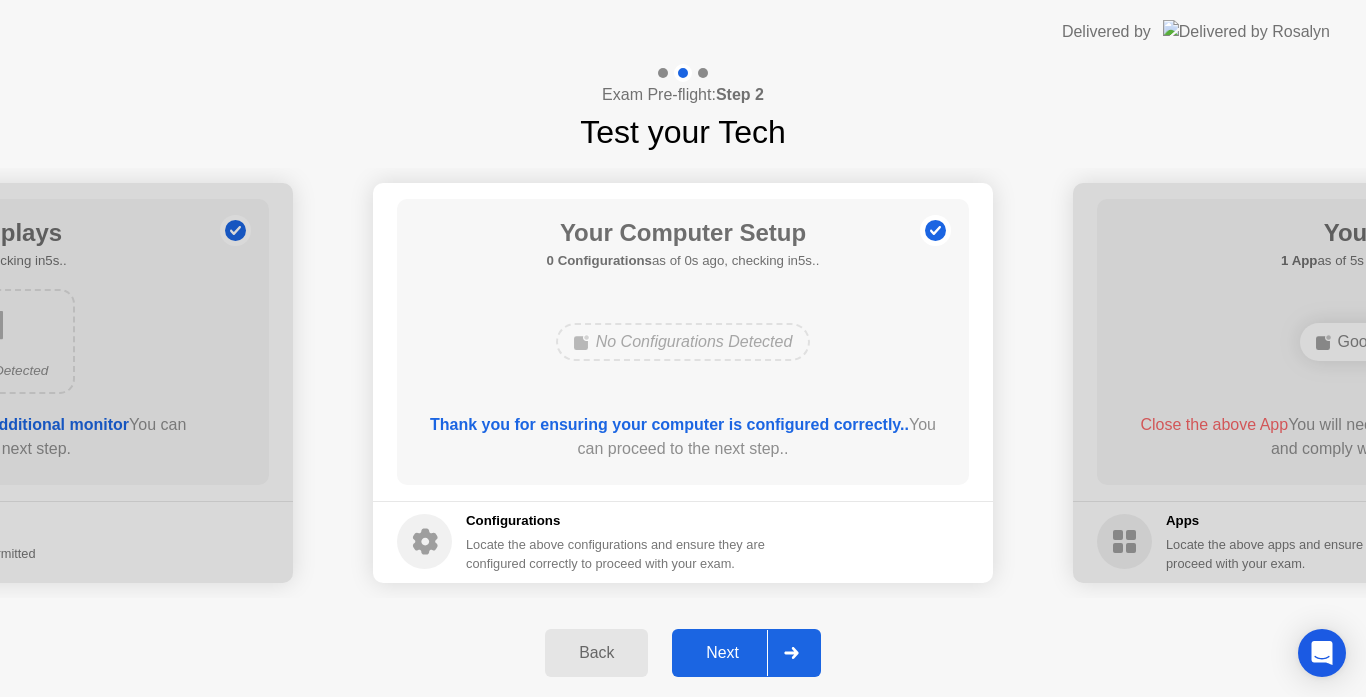 click 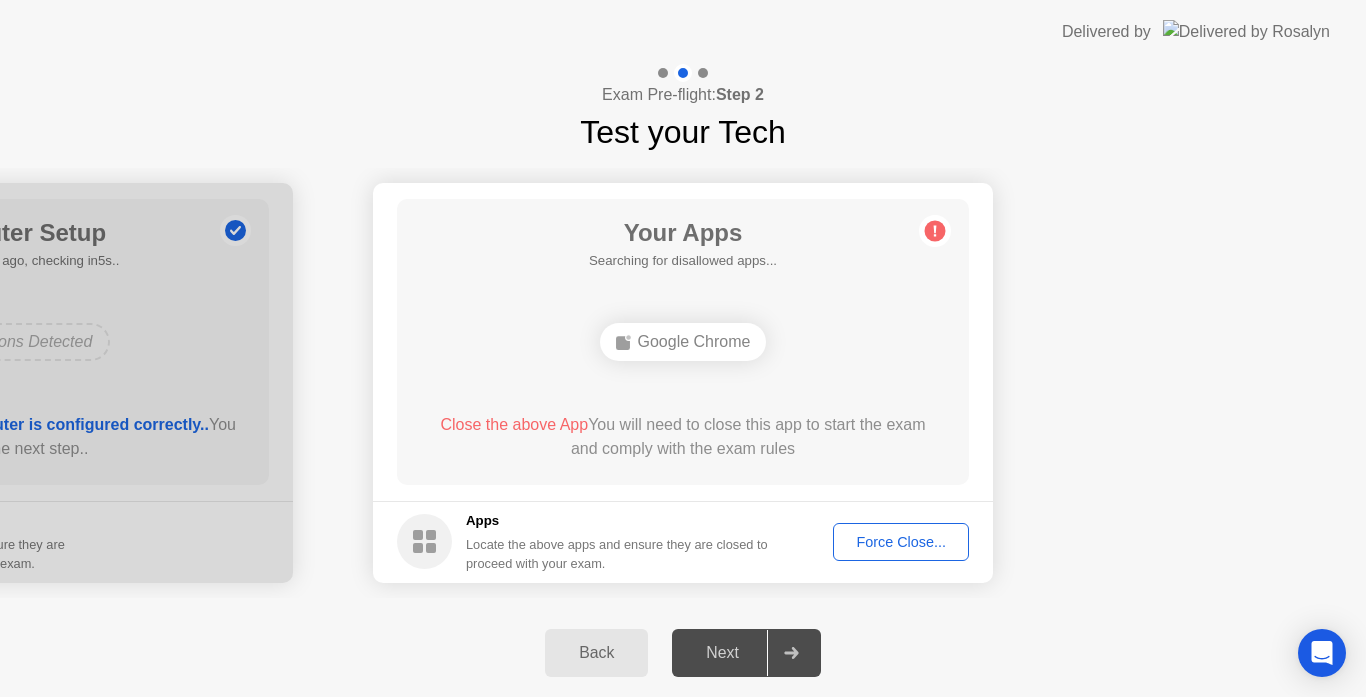 click on "Force Close..." 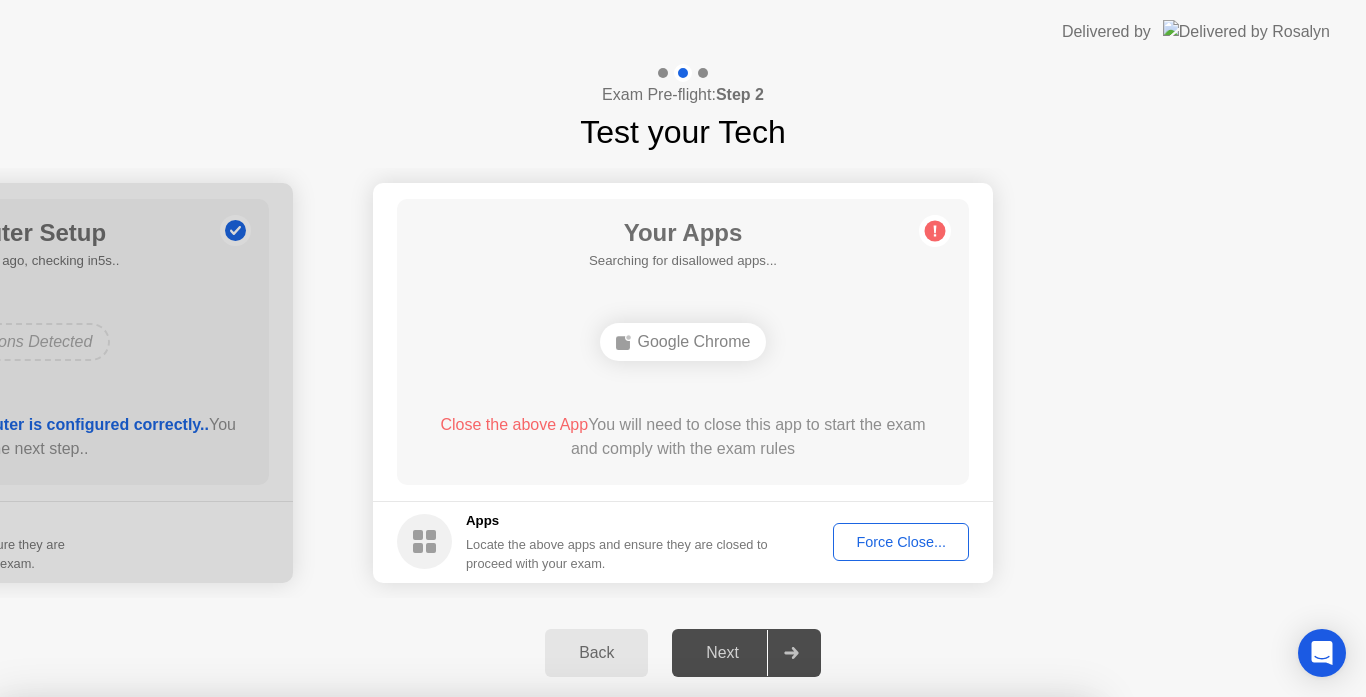 click on "Confirm" at bounding box center (613, 973) 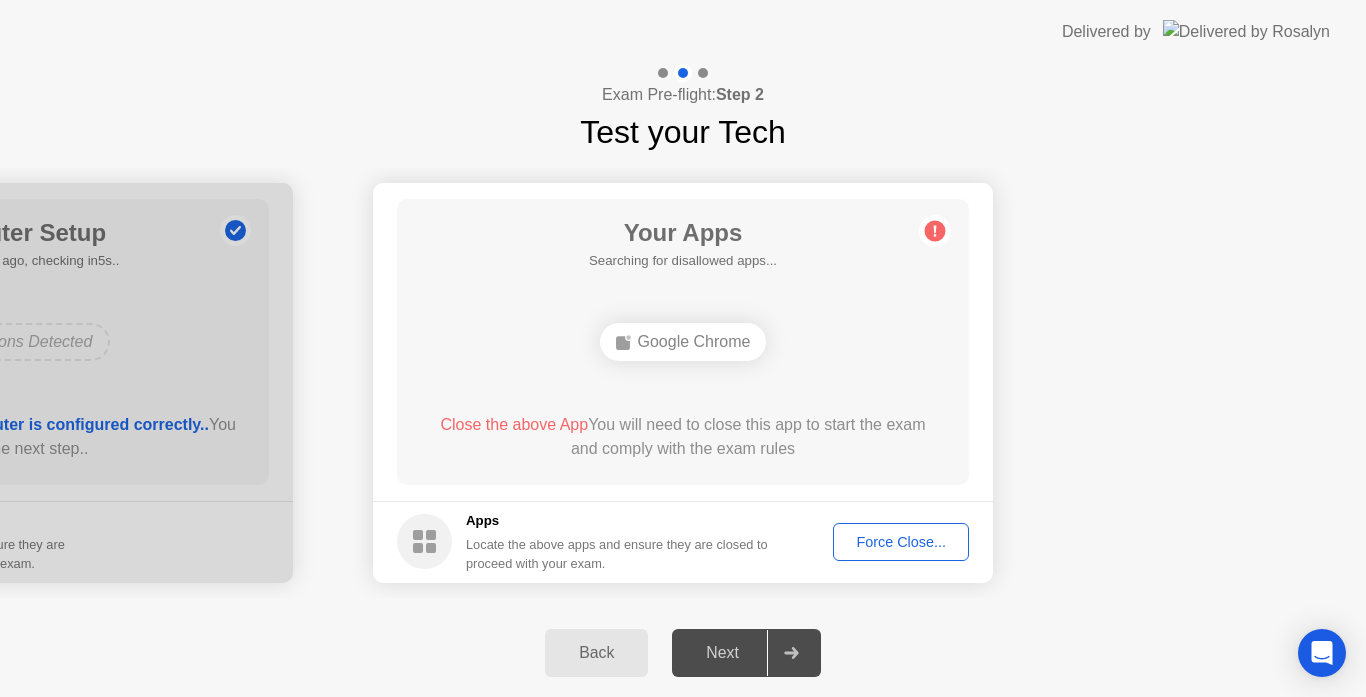 click on "Force Close..." 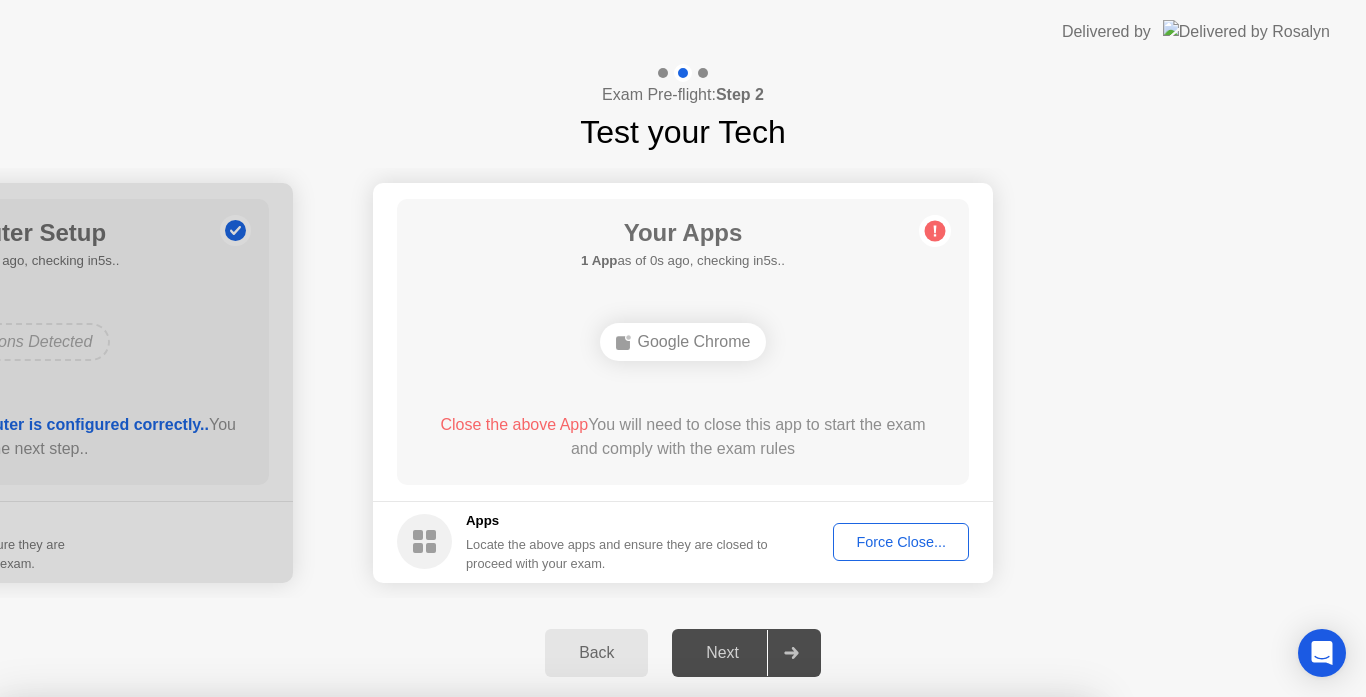 click on "Confirm" at bounding box center [613, 973] 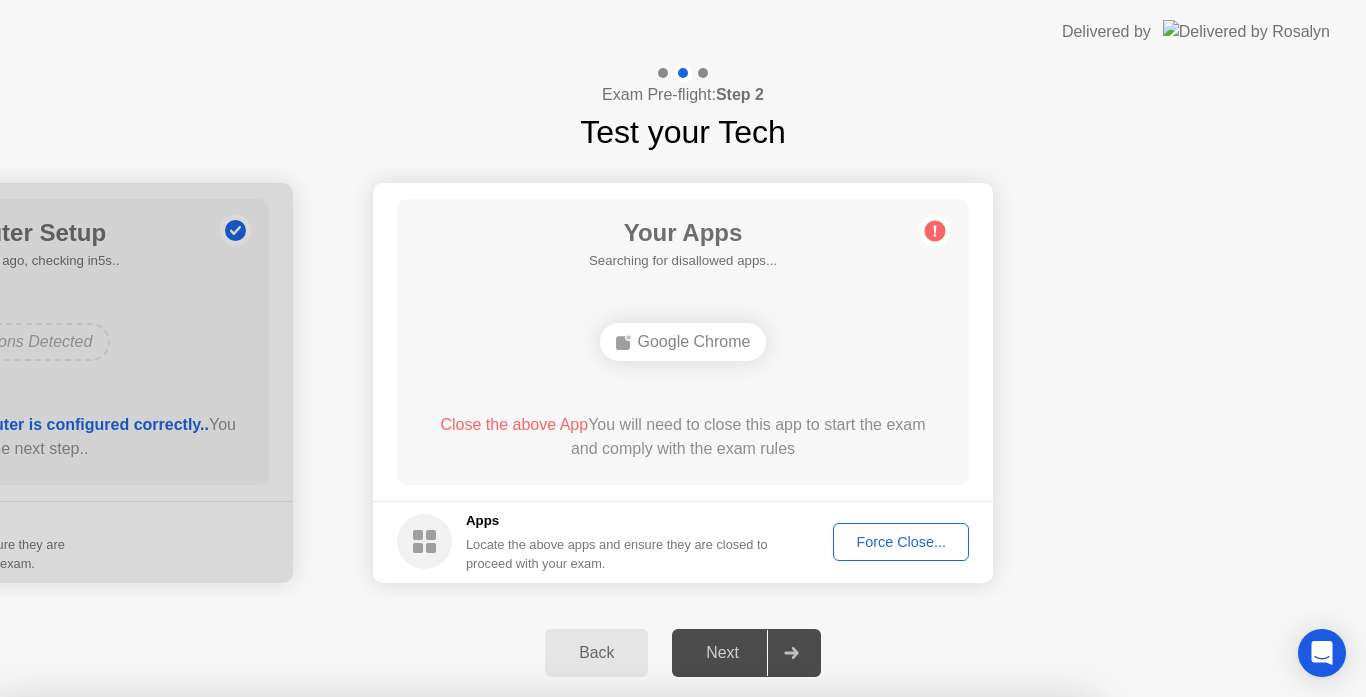 click on "No" at bounding box center (594, 810) 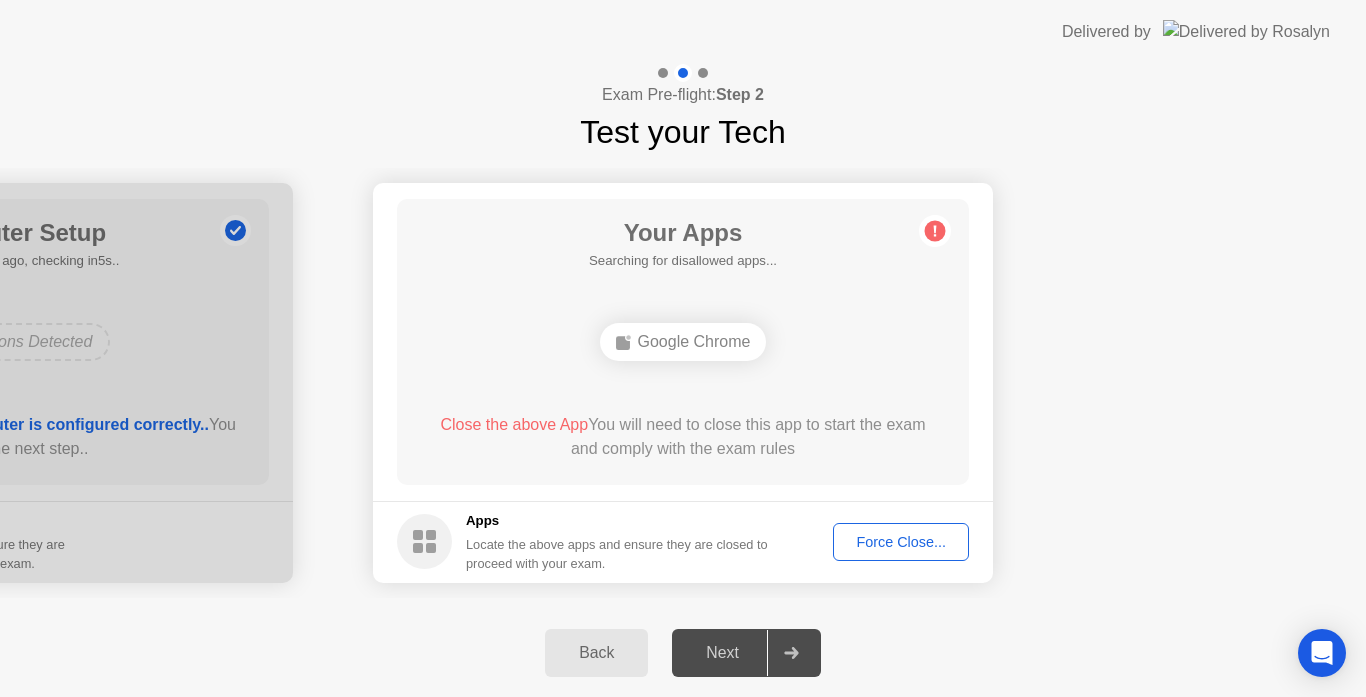 click on "Force Close..." 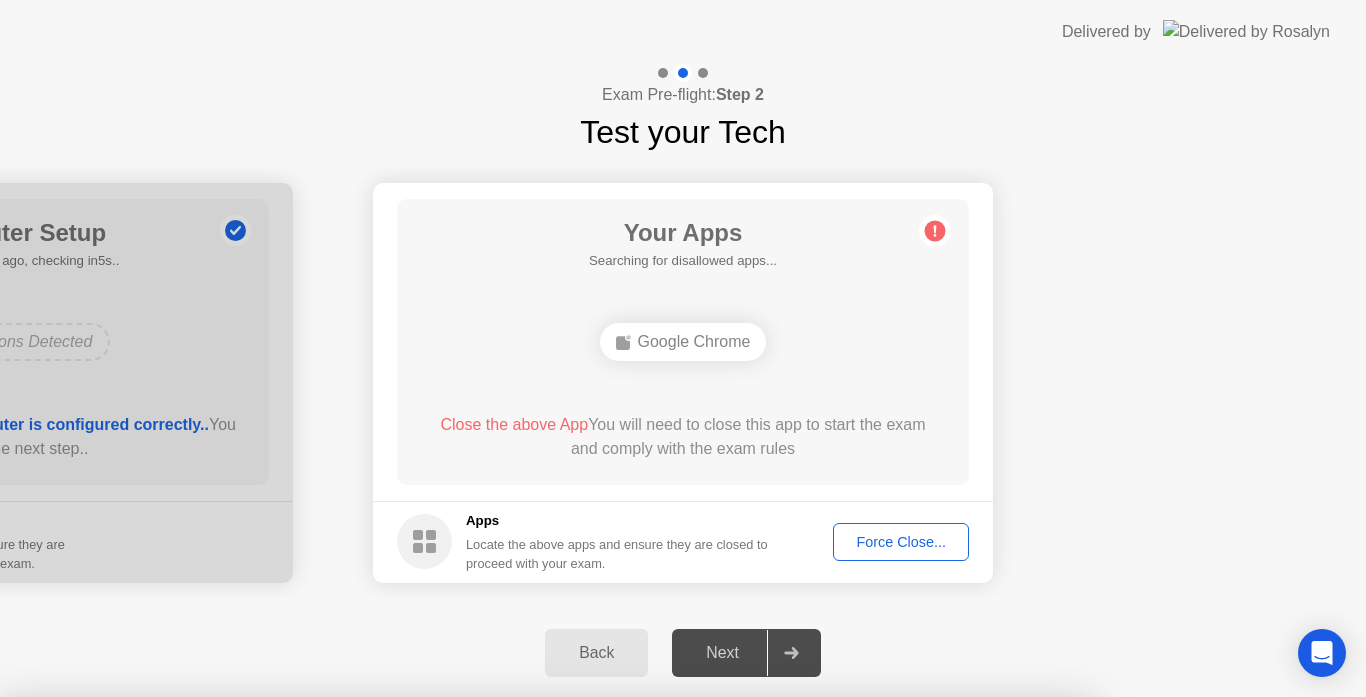 click on "Need help? Let [PERSON_NAME] close your apps for you  Clicking "Confirm" below will force close  Google Chrome  even if there are unsaved changes..  Learn more about closing apps  Google Chrome  Cancel Confirm" at bounding box center [546, 855] 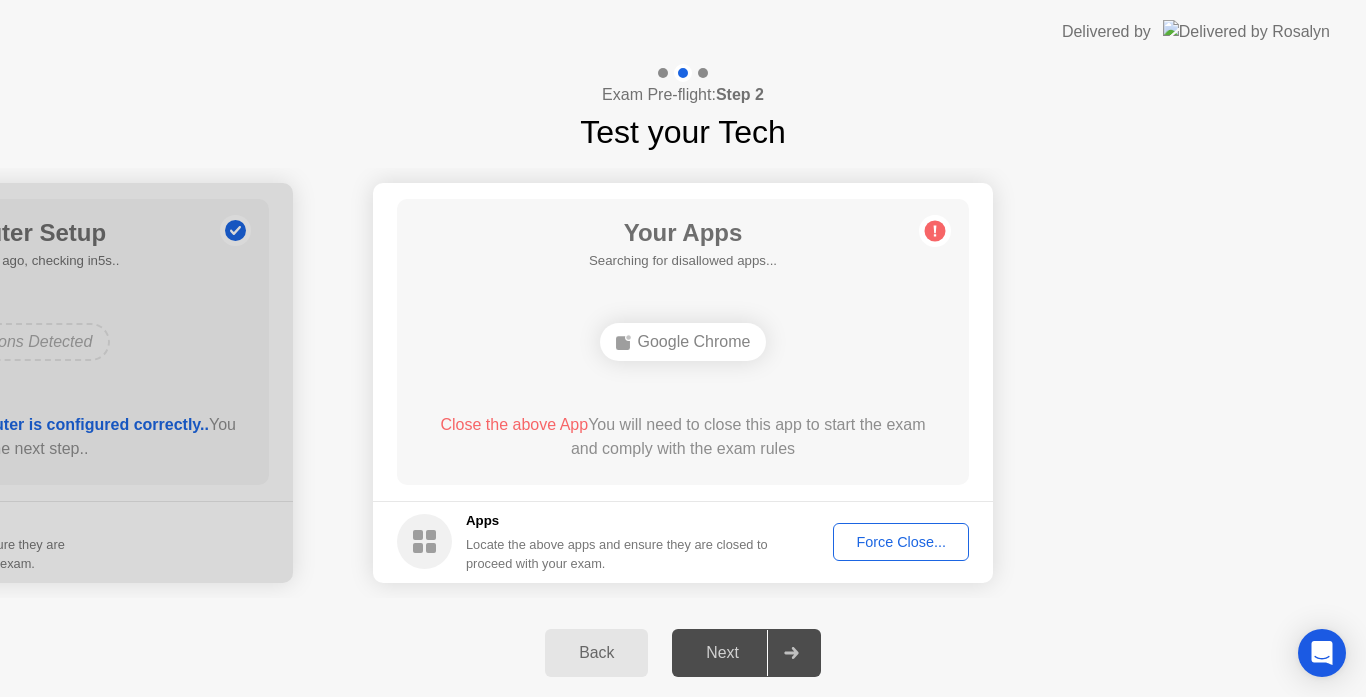 click on "Force Close..." 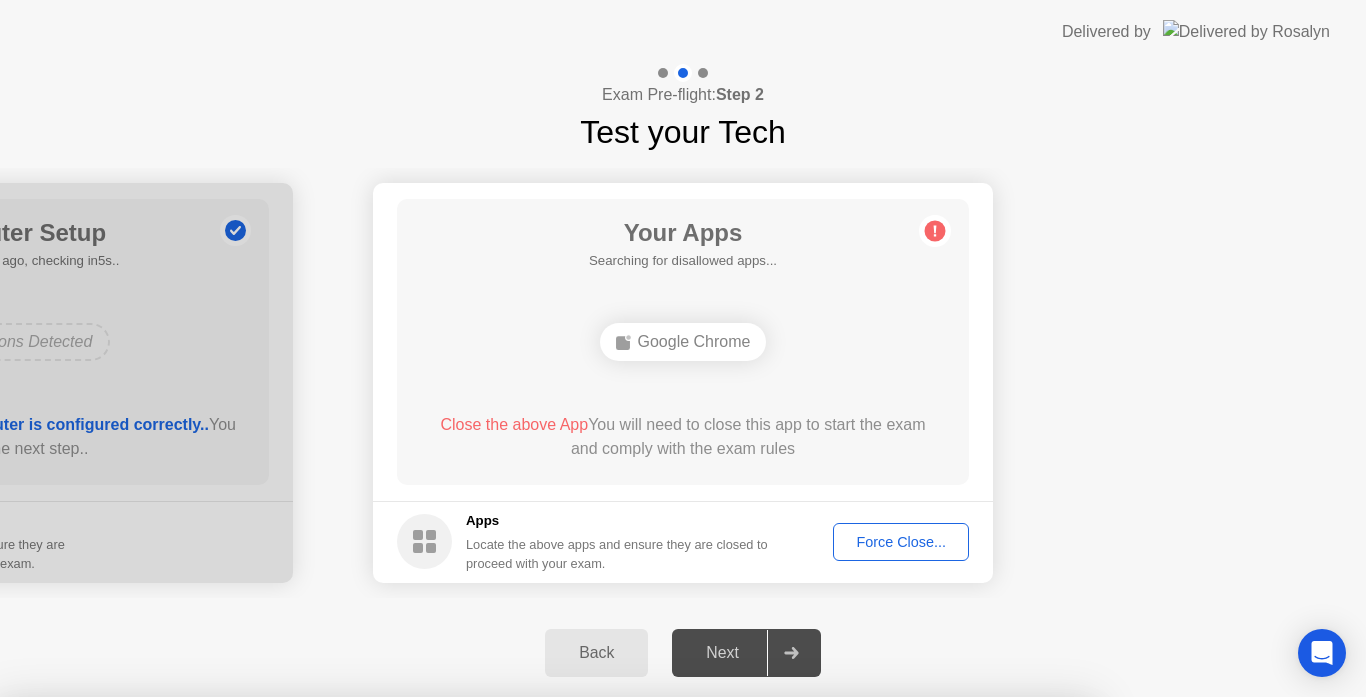 click on "Confirm" at bounding box center (613, 973) 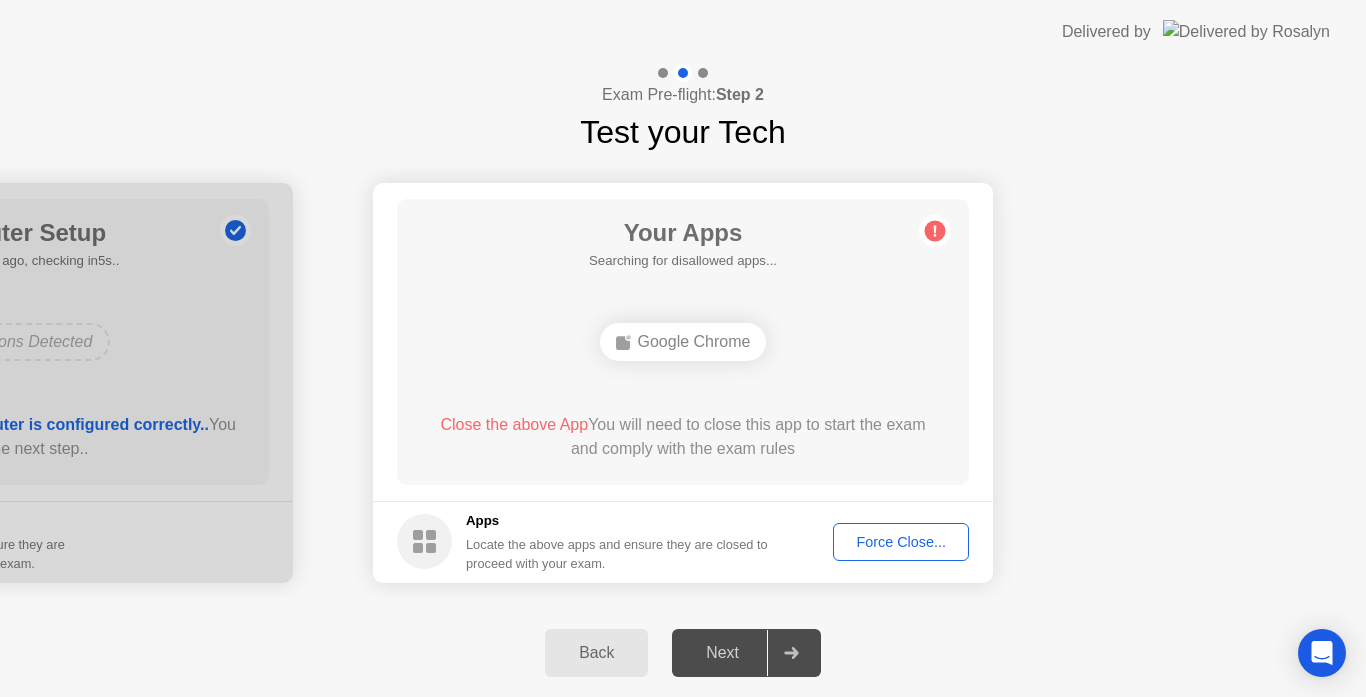 drag, startPoint x: 688, startPoint y: 336, endPoint x: 890, endPoint y: 342, distance: 202.0891 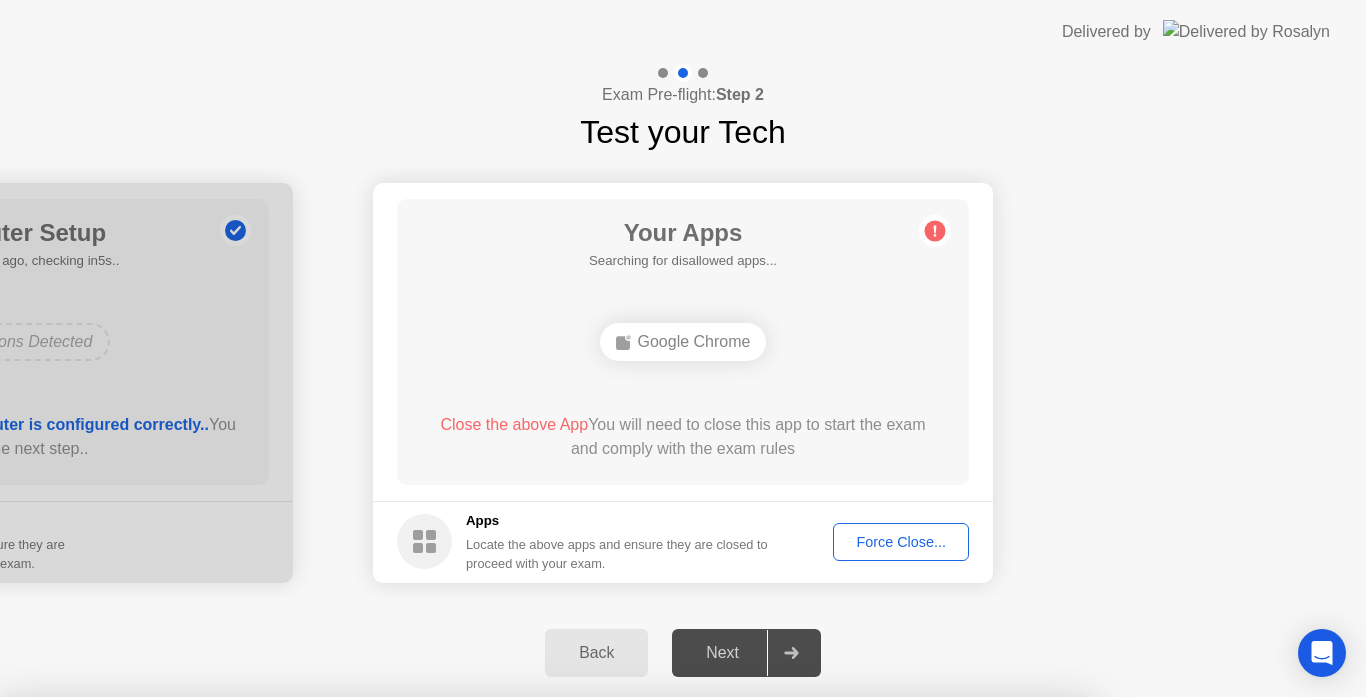 click on "Google Chrome" at bounding box center [546, 906] 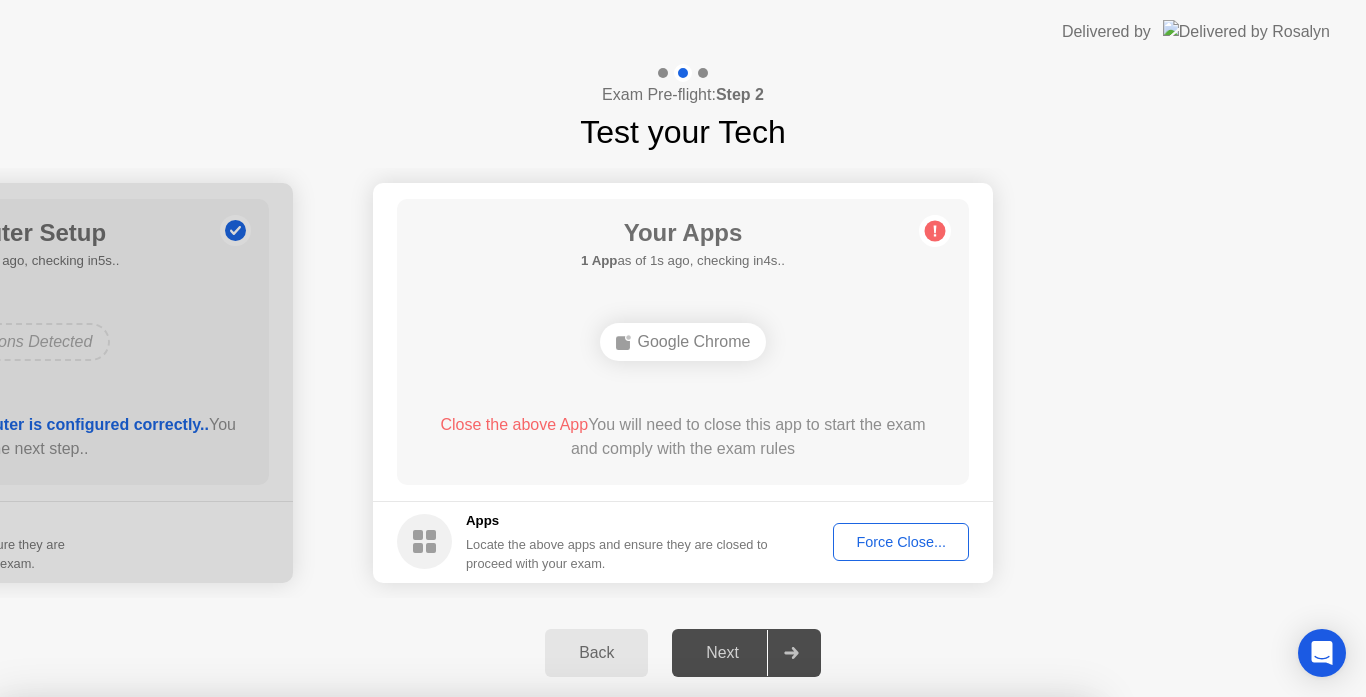 click on "Read More" at bounding box center (609, 1805) 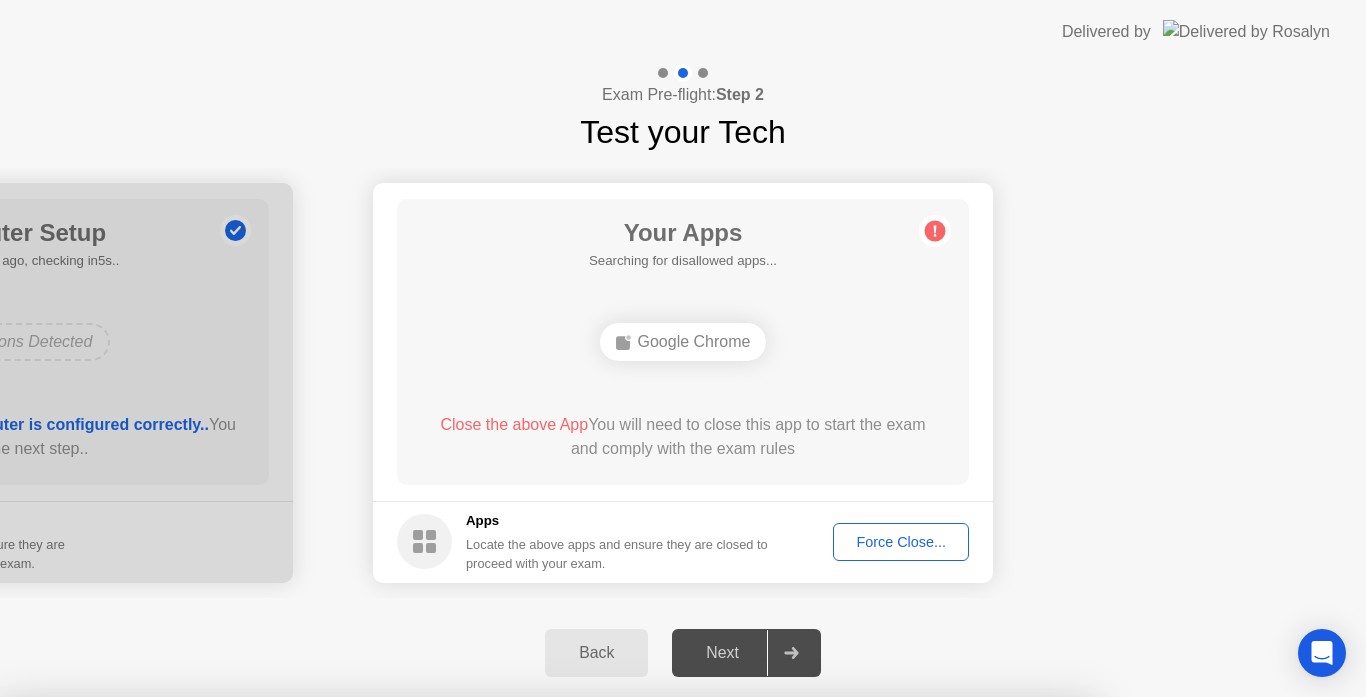 click on "Close" at bounding box center (465, 1805) 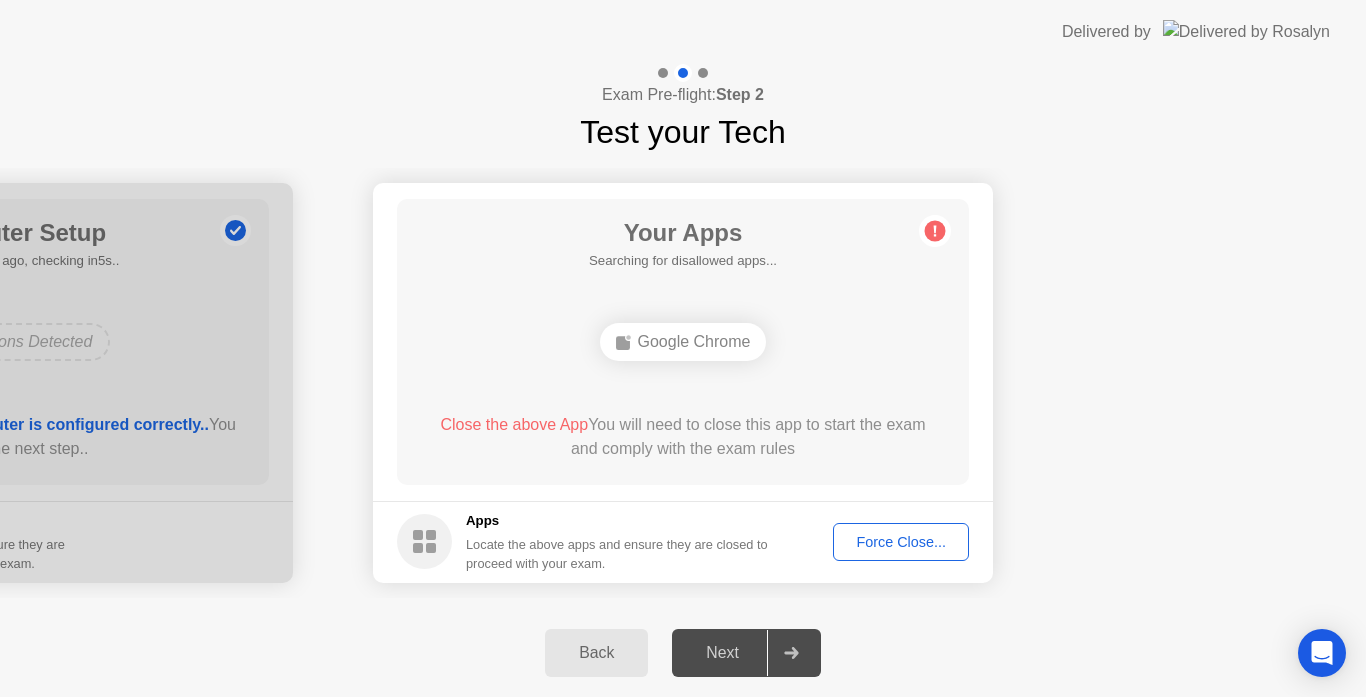click on "Your Apps  Searching for disallowed apps...  Google Chrome  Close the above App  You will need to close this app to start the exam and comply with the exam rules" 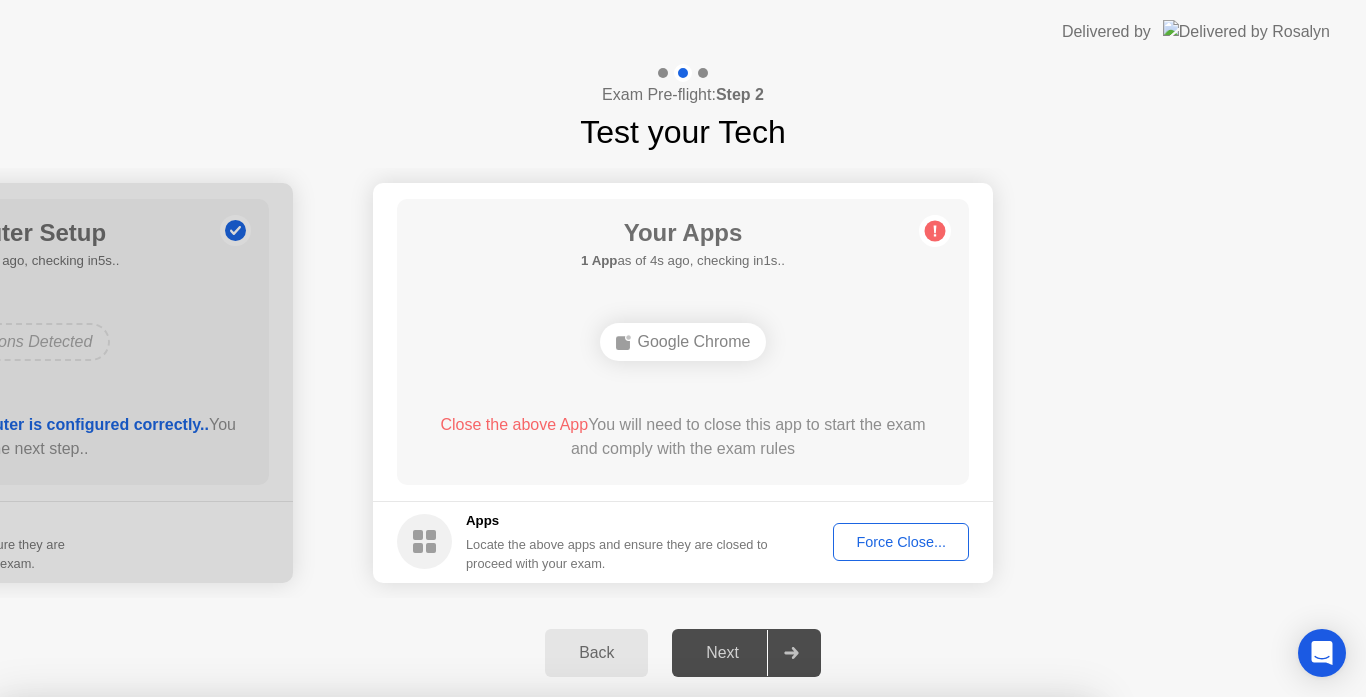 click on "Close" at bounding box center (465, 935) 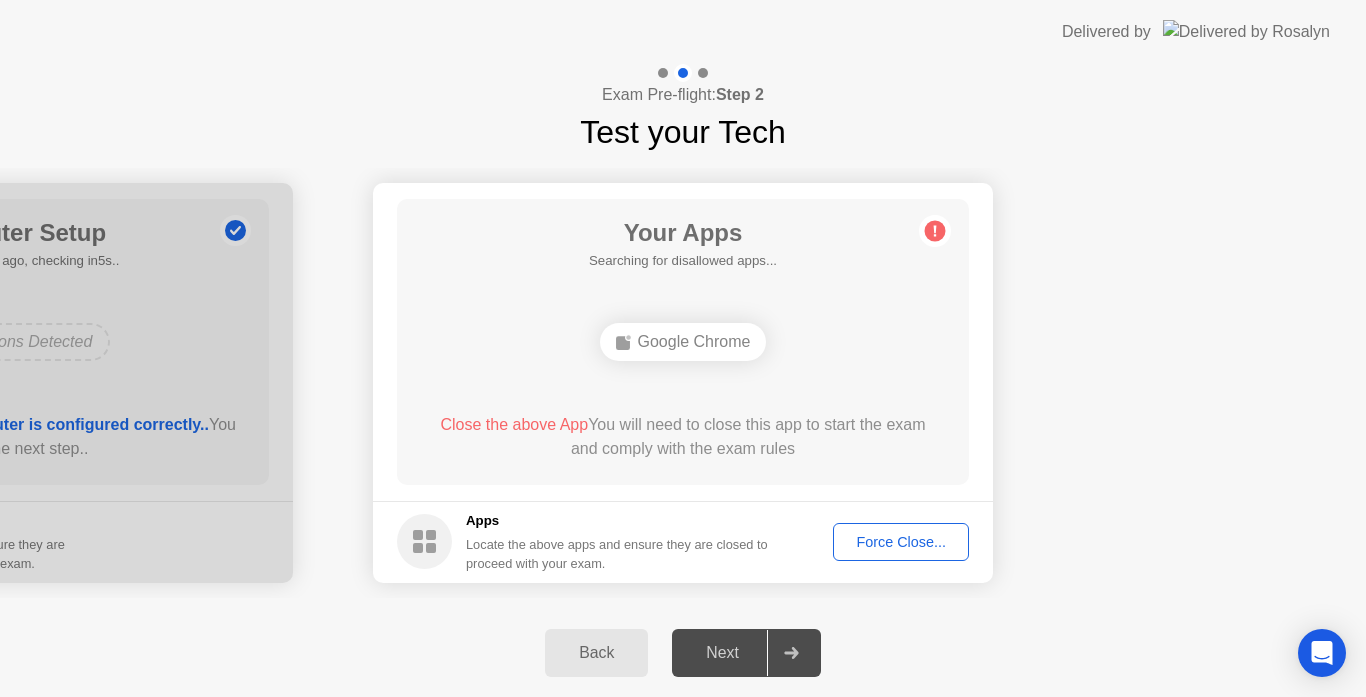 click on "Force Close..." 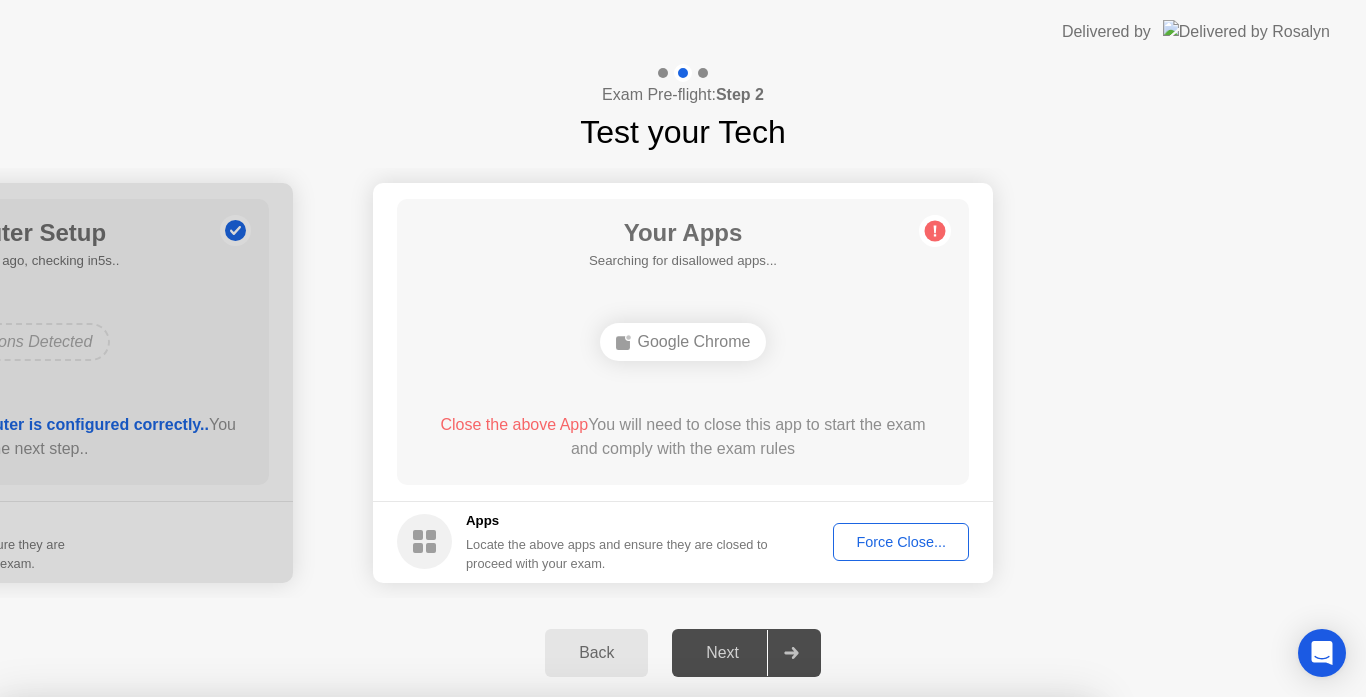 click on "Need help? Let [PERSON_NAME] close your apps for you  Clicking "Confirm" below will force close  Google Chrome  even if there are unsaved changes..  Learn more about closing apps  Google Chrome  Cancel Confirm" at bounding box center [546, 855] 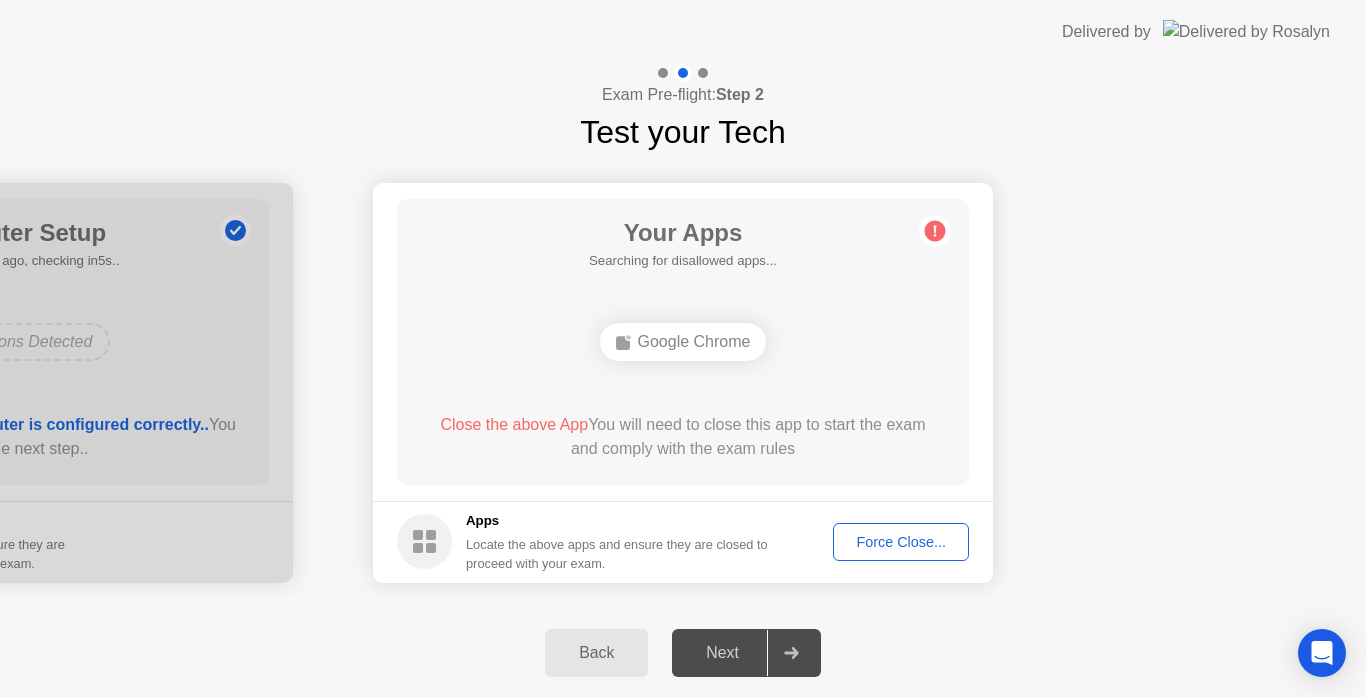 click on "Force Close..." 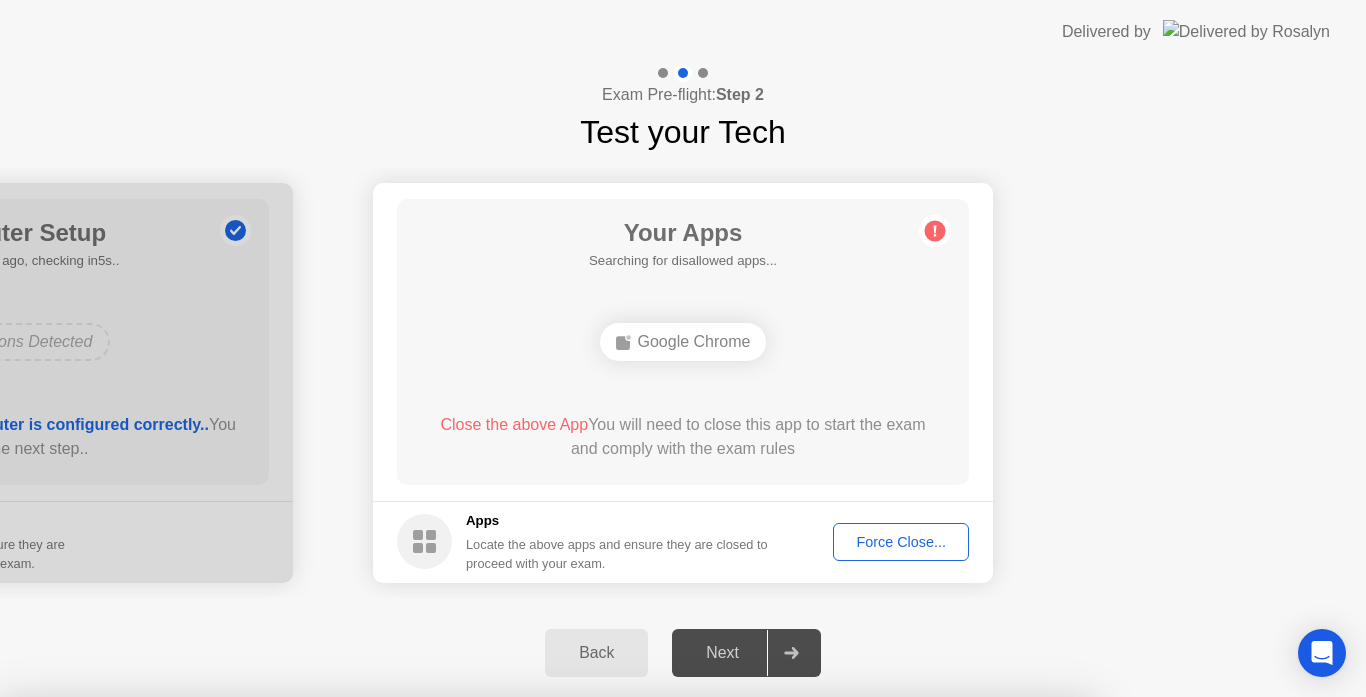 click on "Confirm" at bounding box center [613, 973] 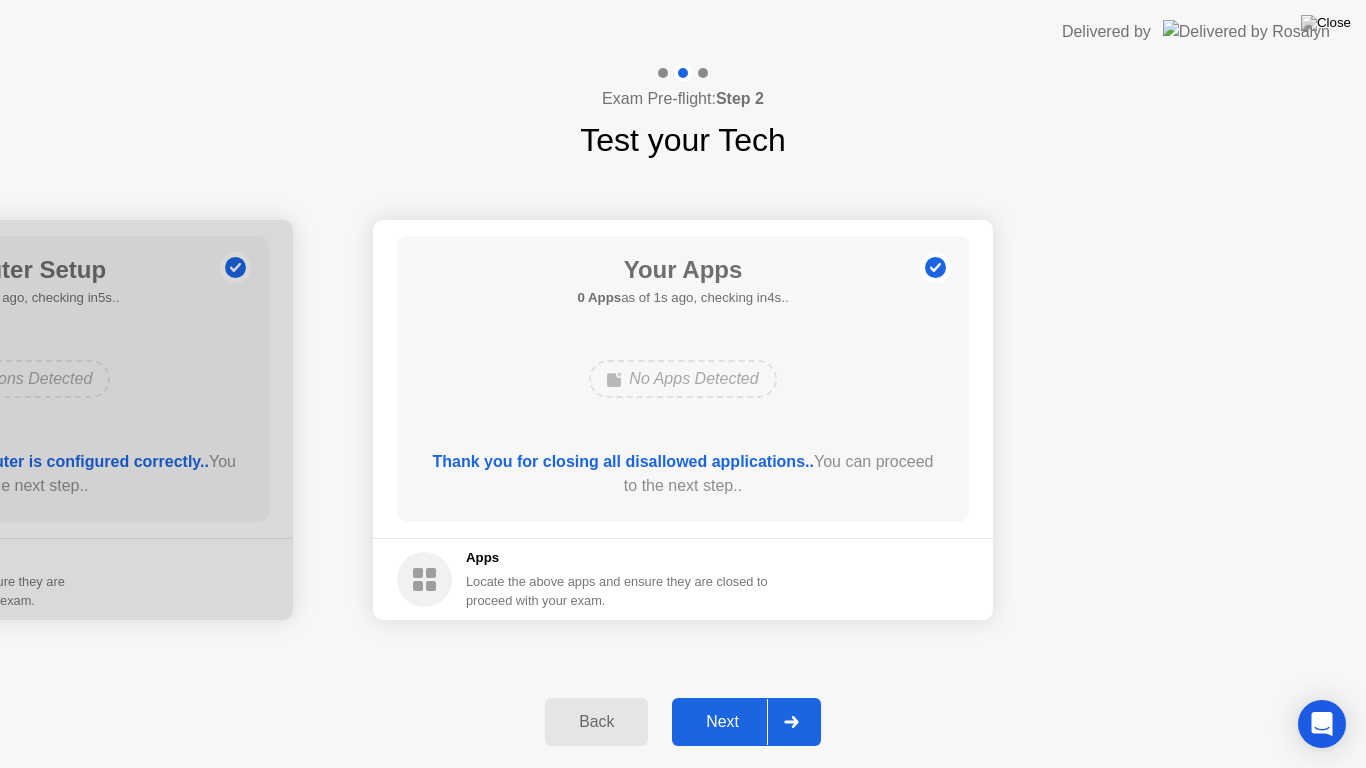 click 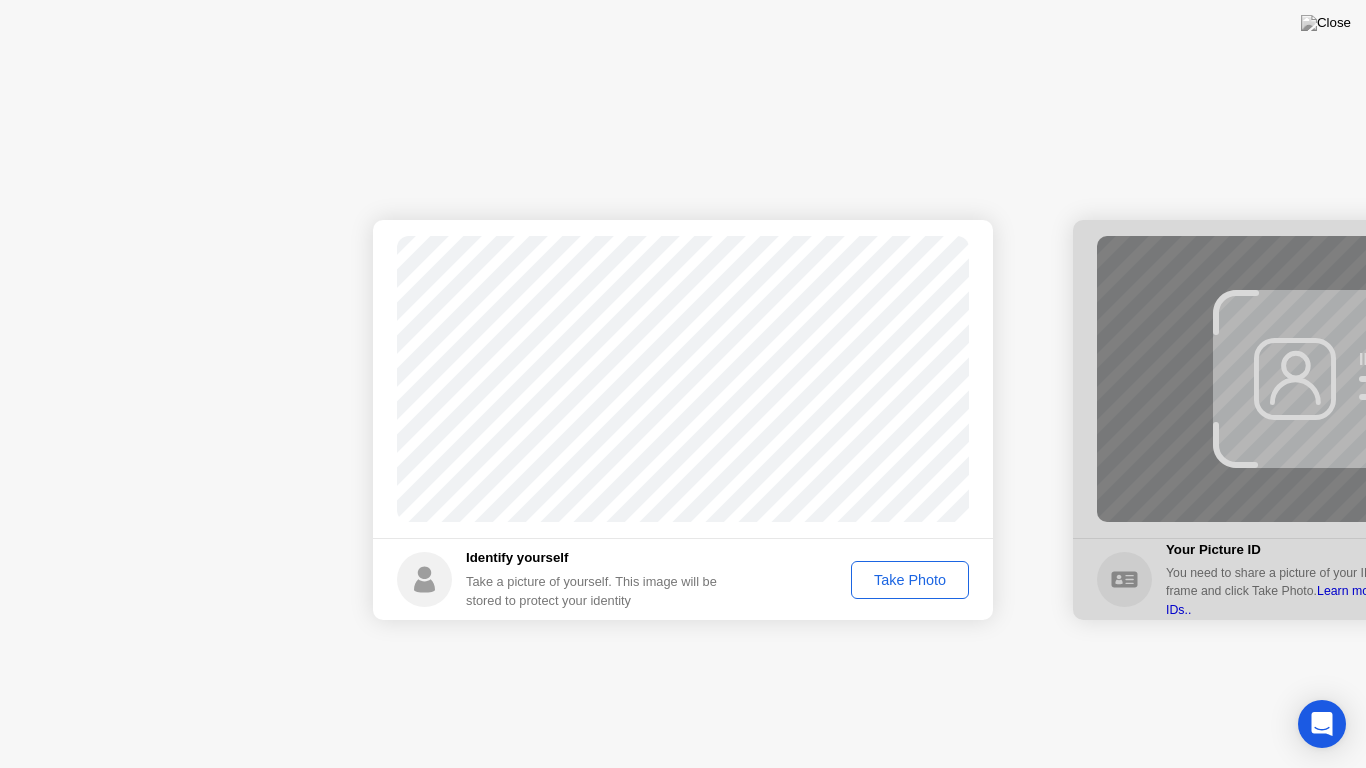 click 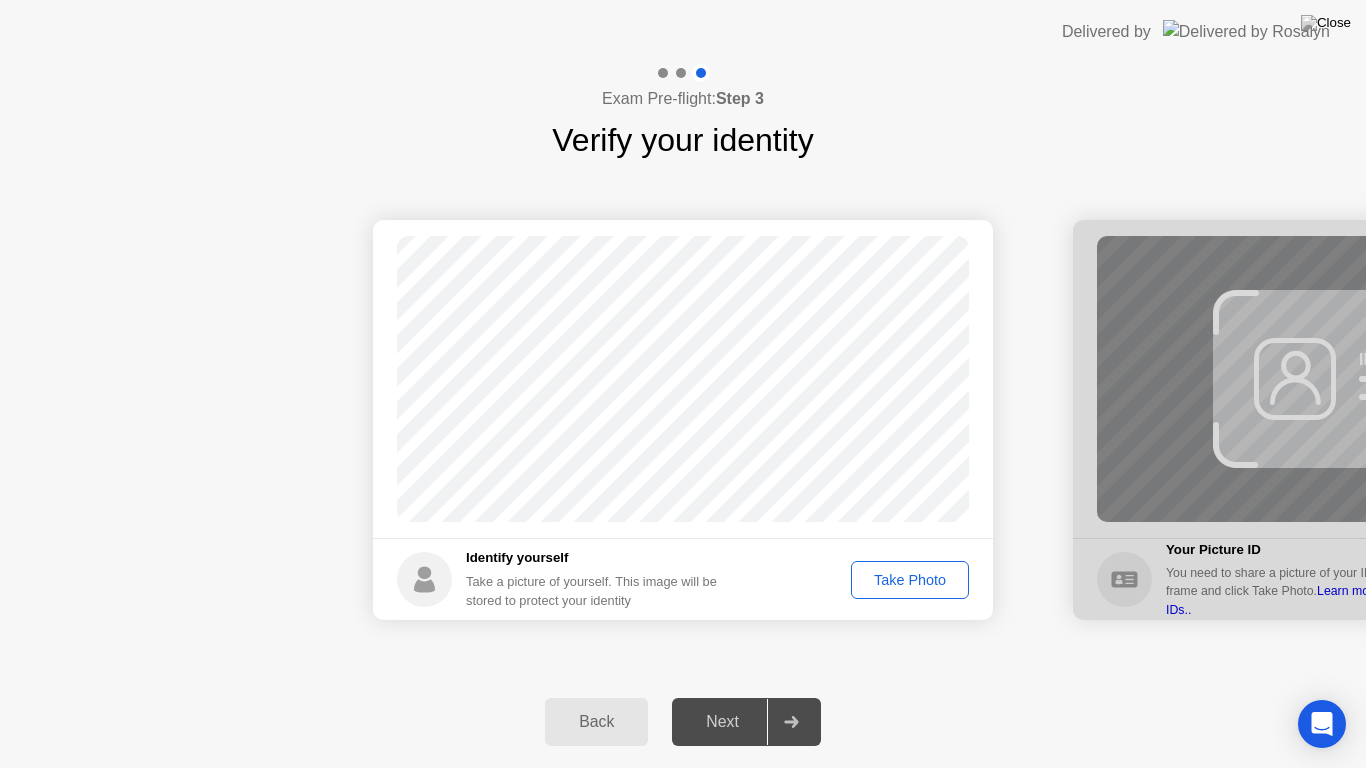 click on "Take Photo" 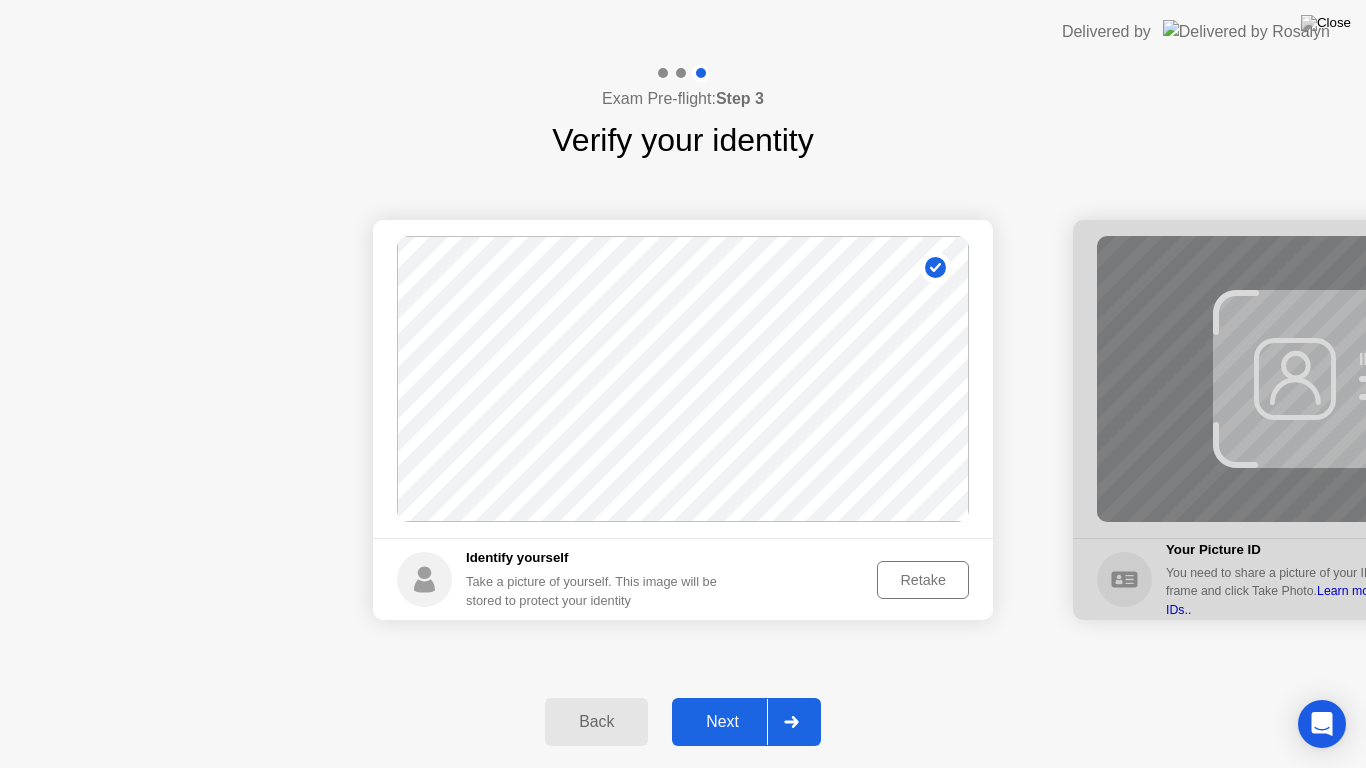 click 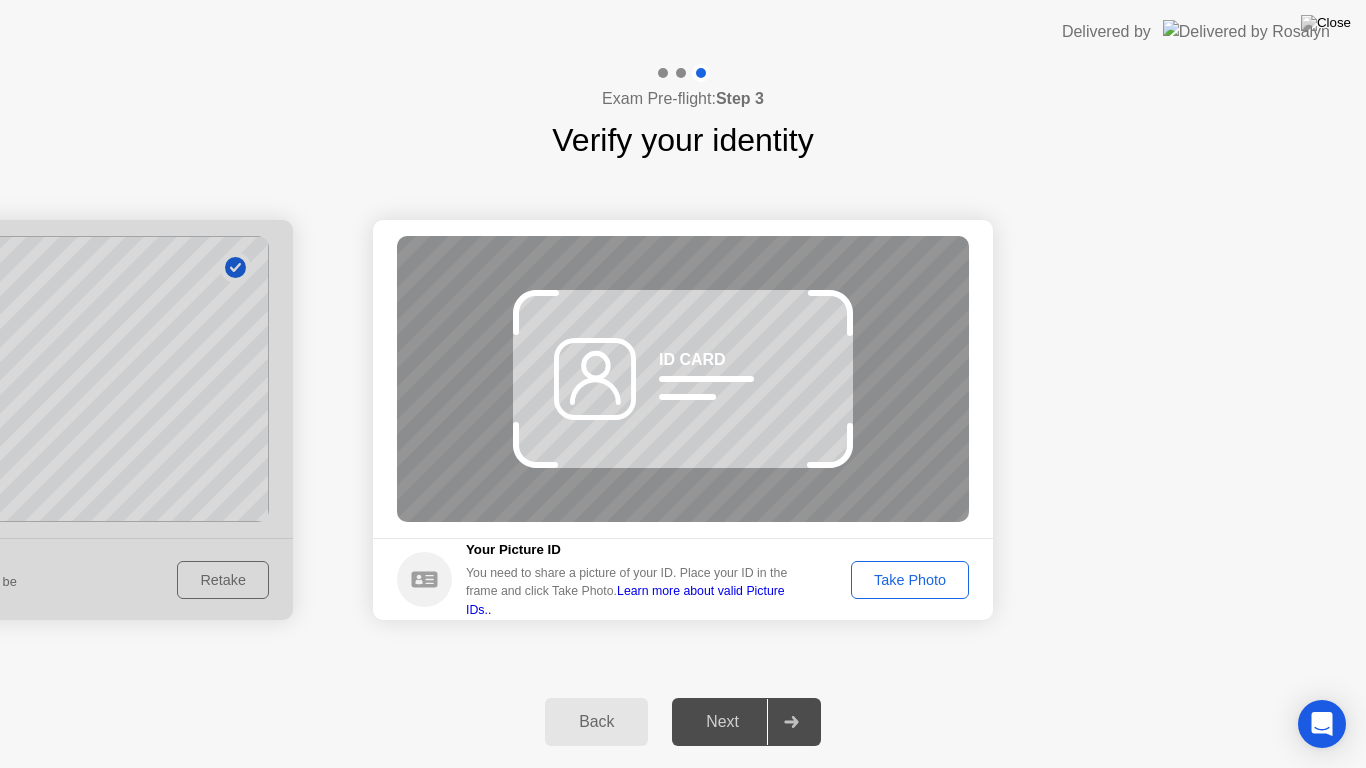 click on "Take Photo" 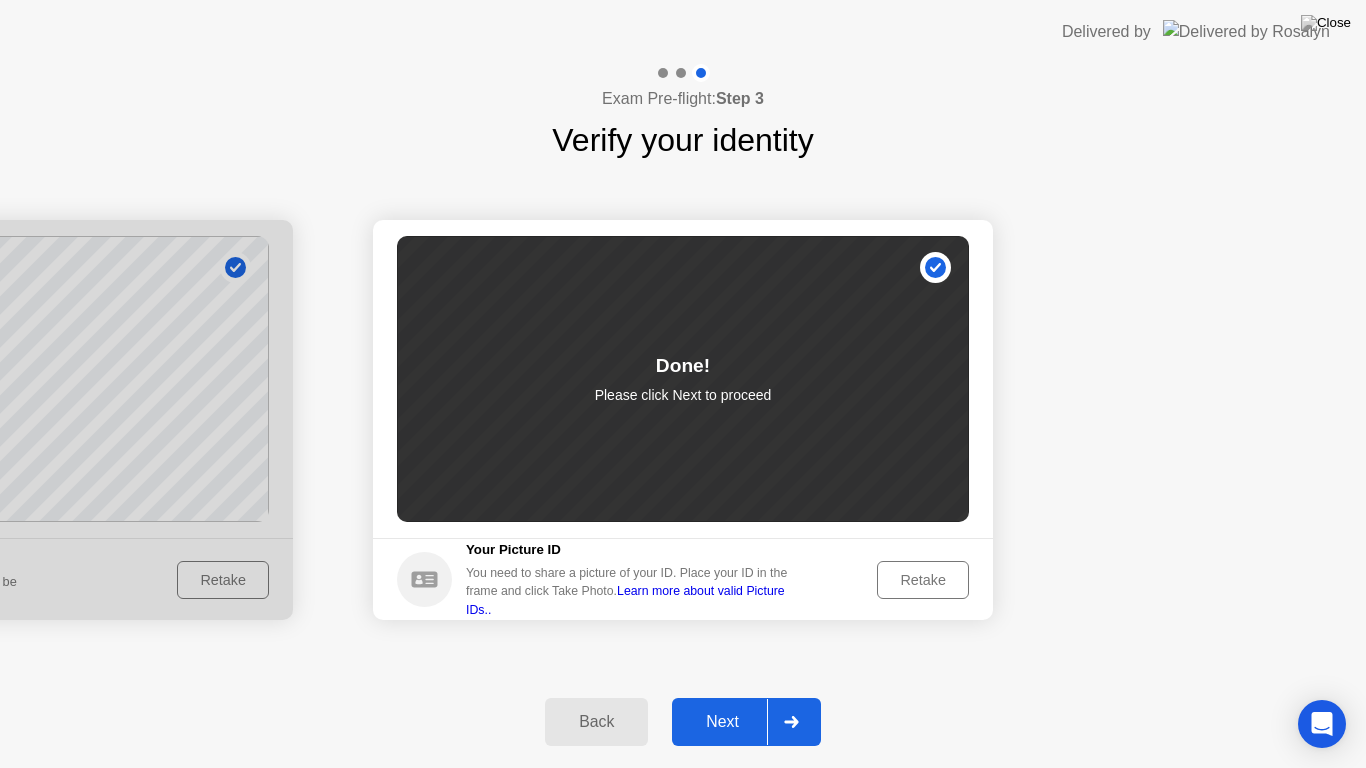 click 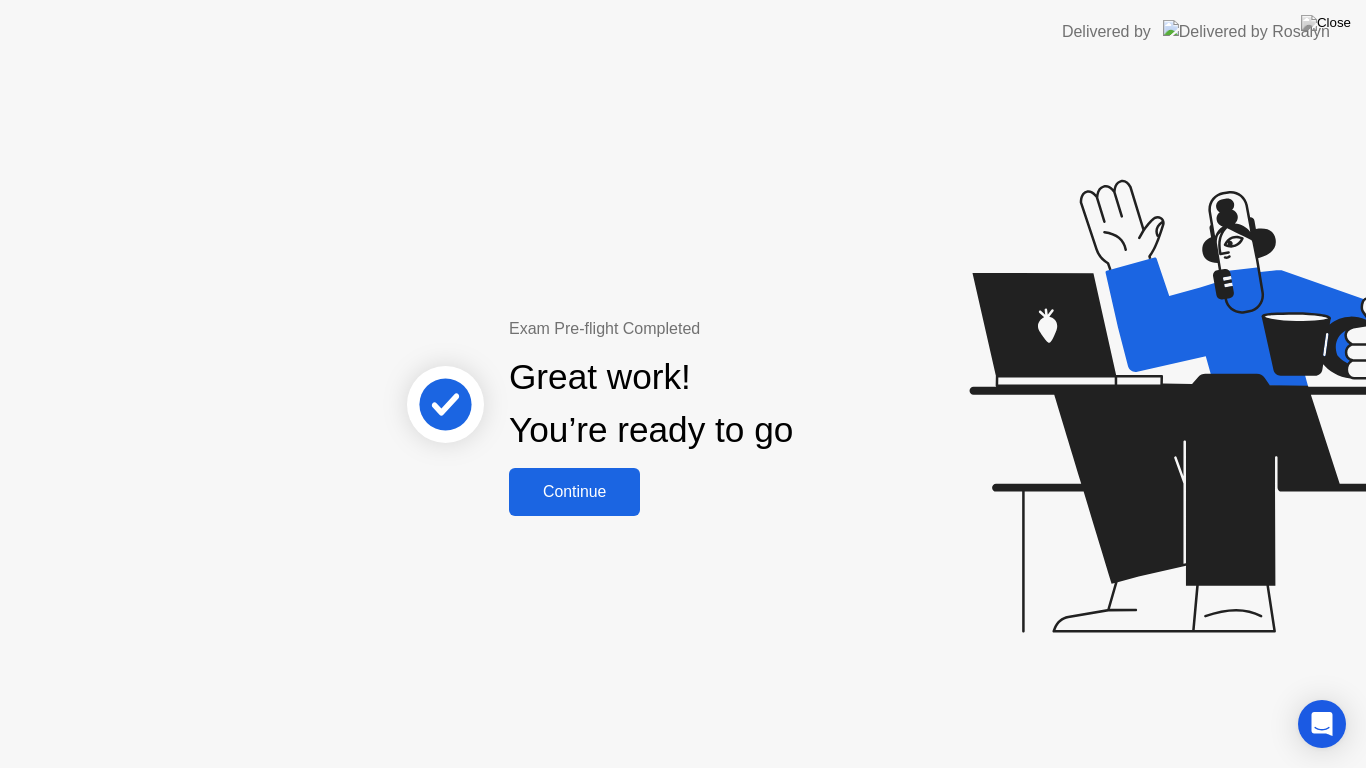 click on "Continue" 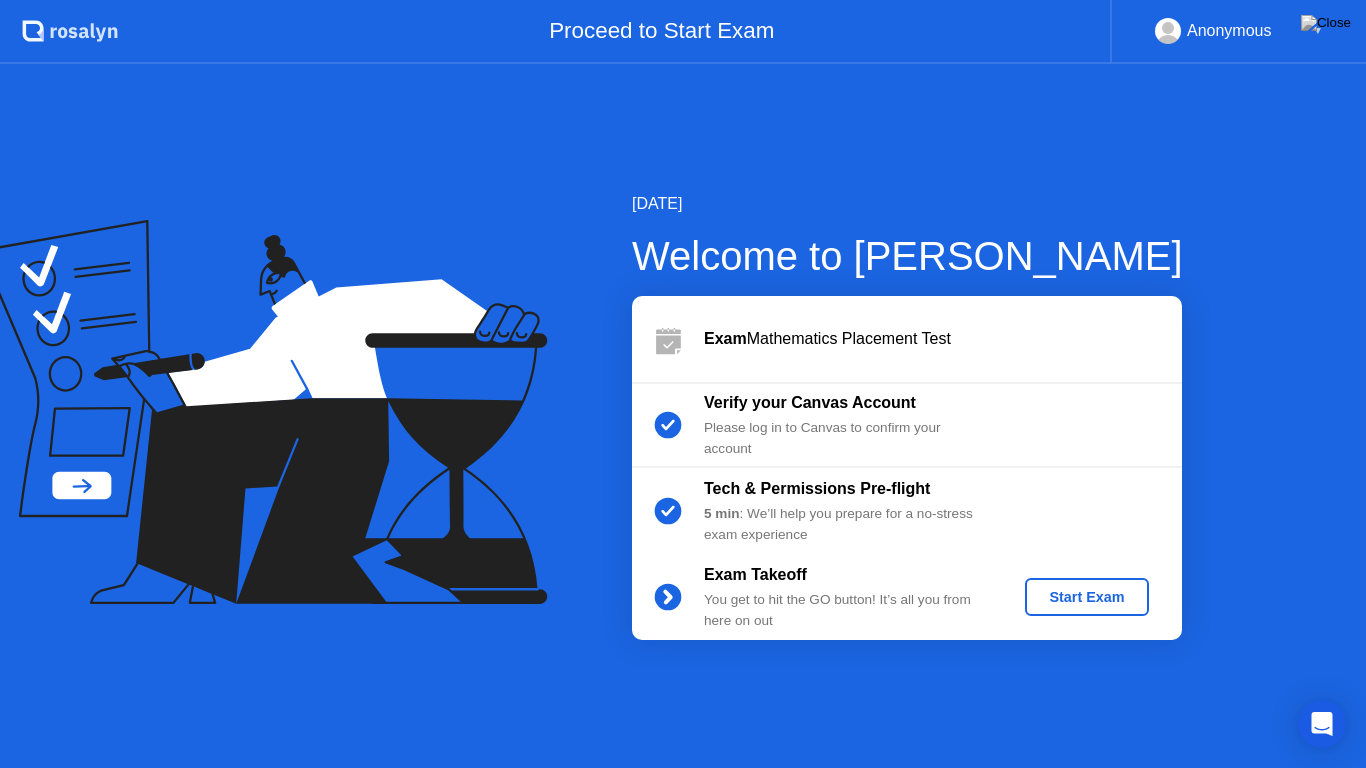 click on "Start Exam" 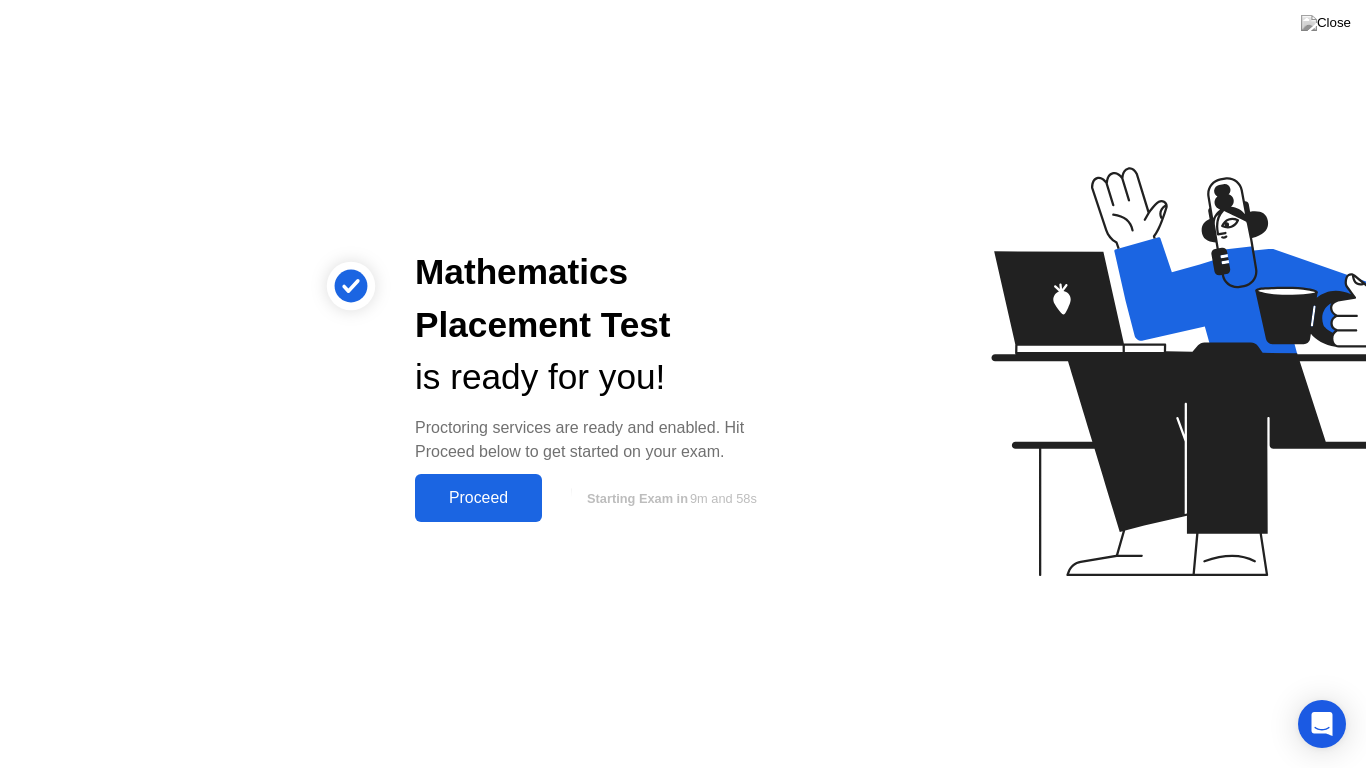 click on "Proceed" 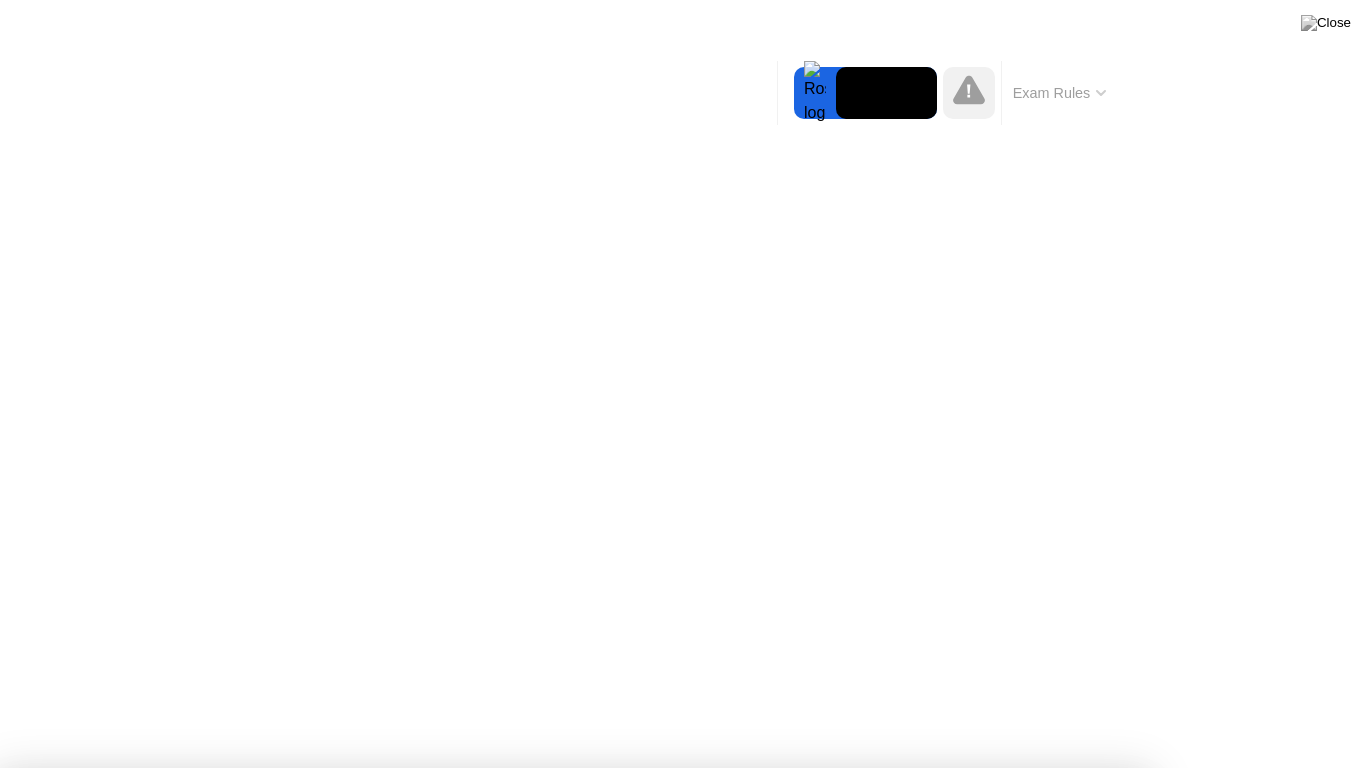 click on "Got it!" at bounding box center [672, 1326] 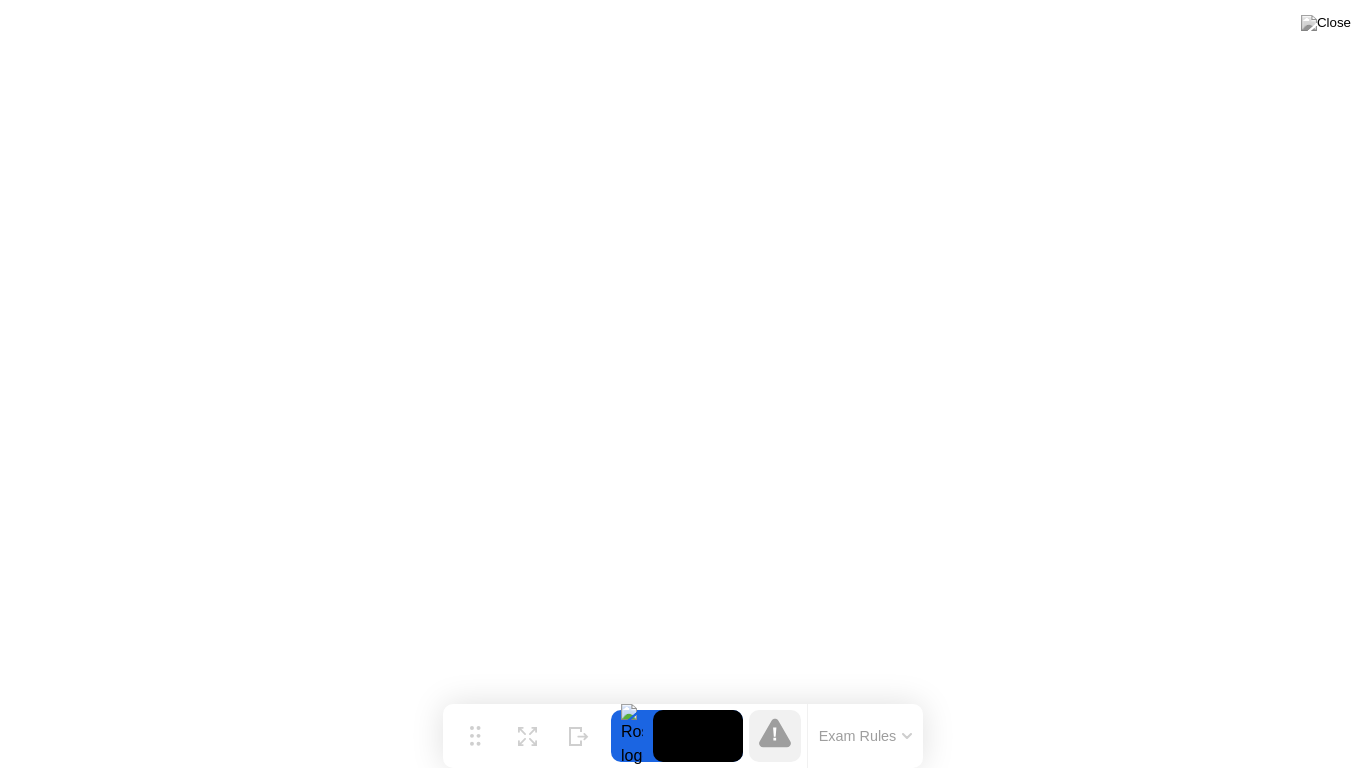 click on "Exam Rules" 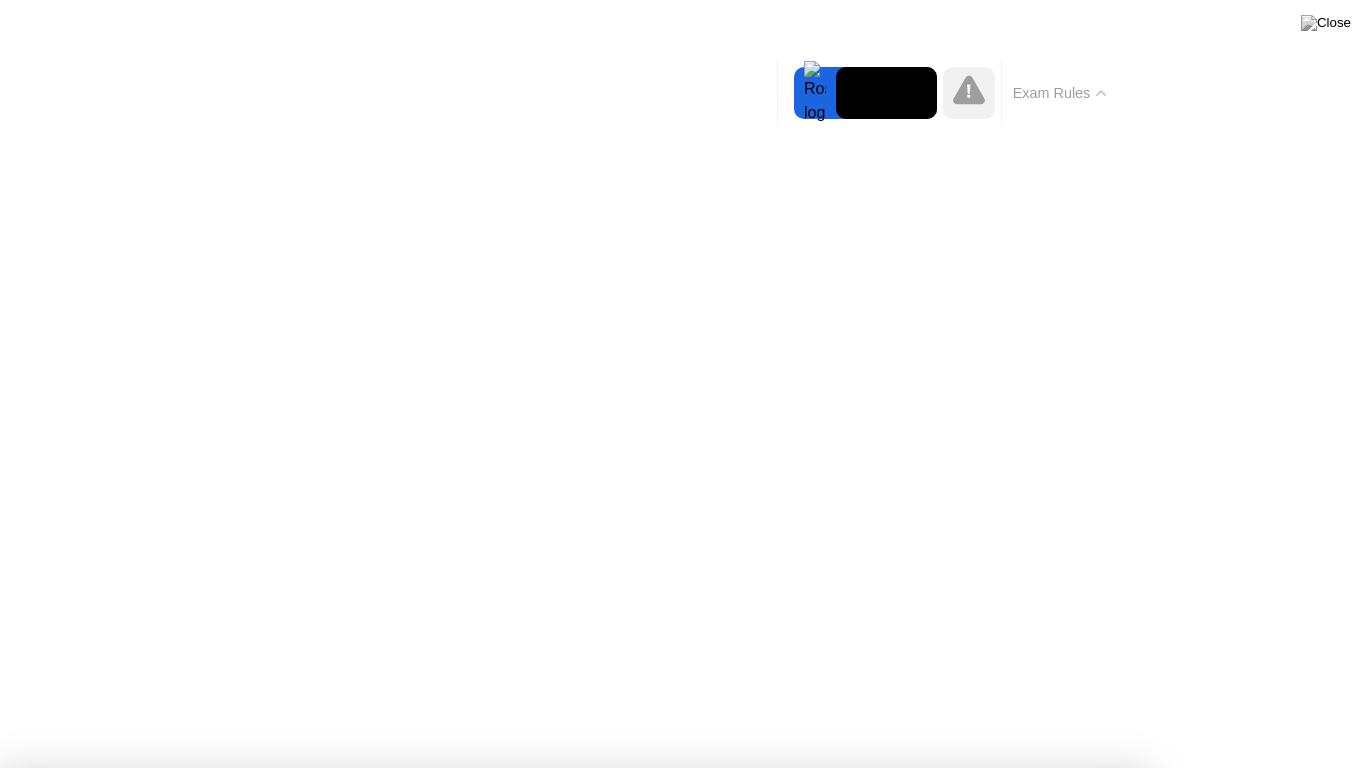 click on "Got it!" at bounding box center (574, 1375) 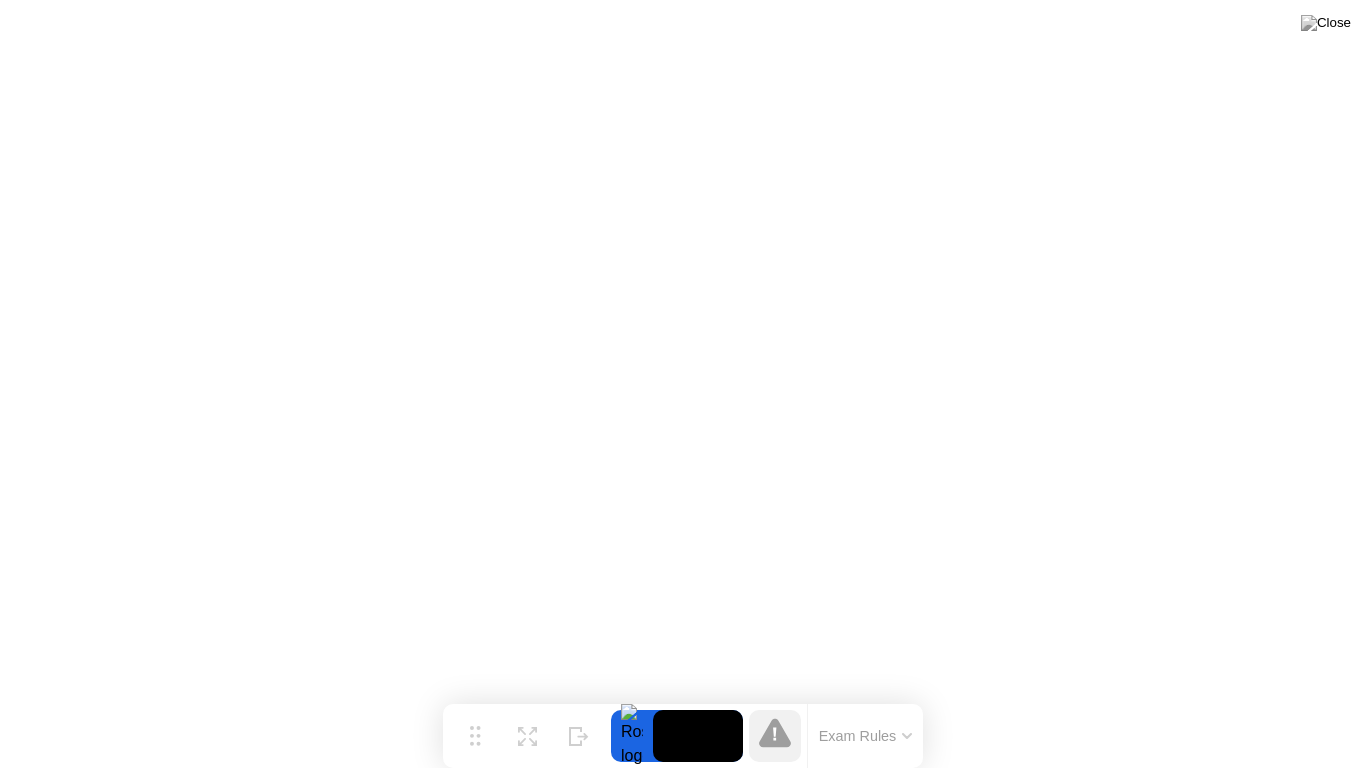click 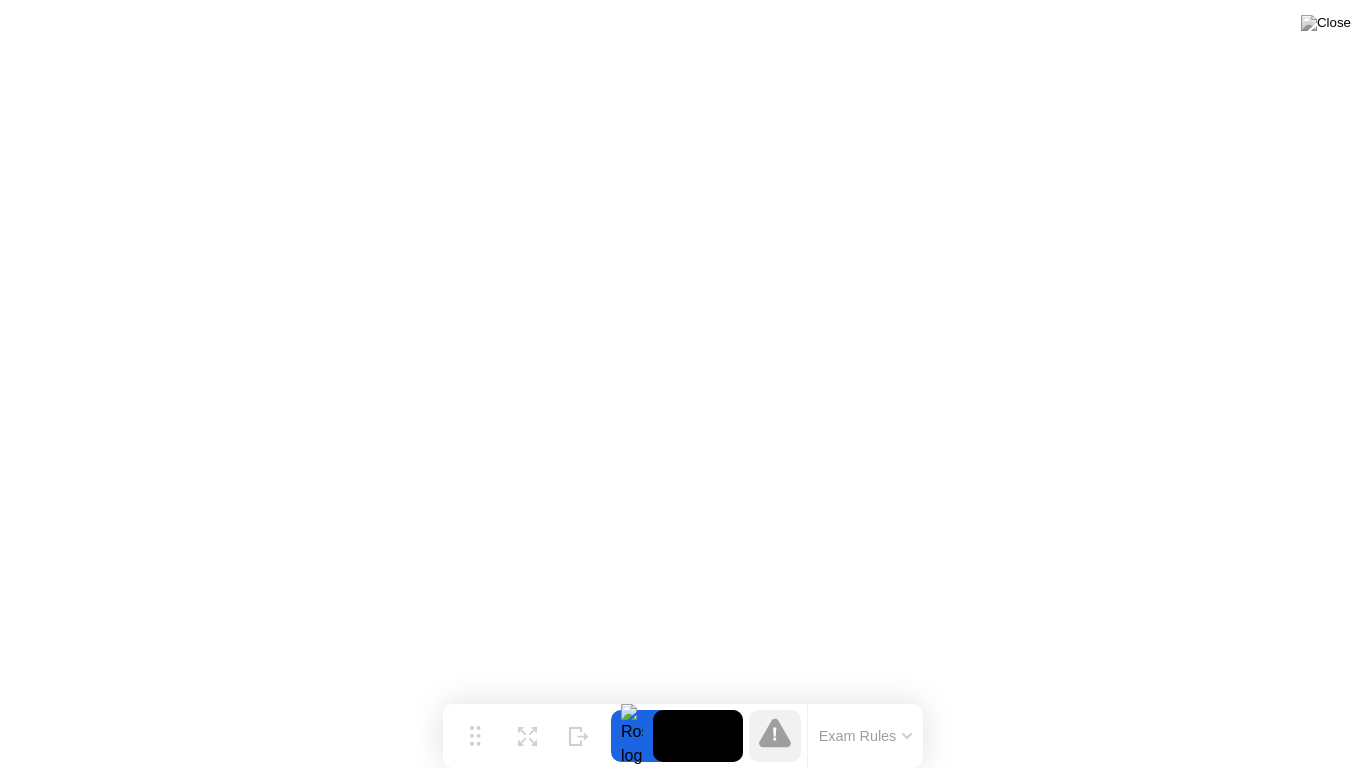 click 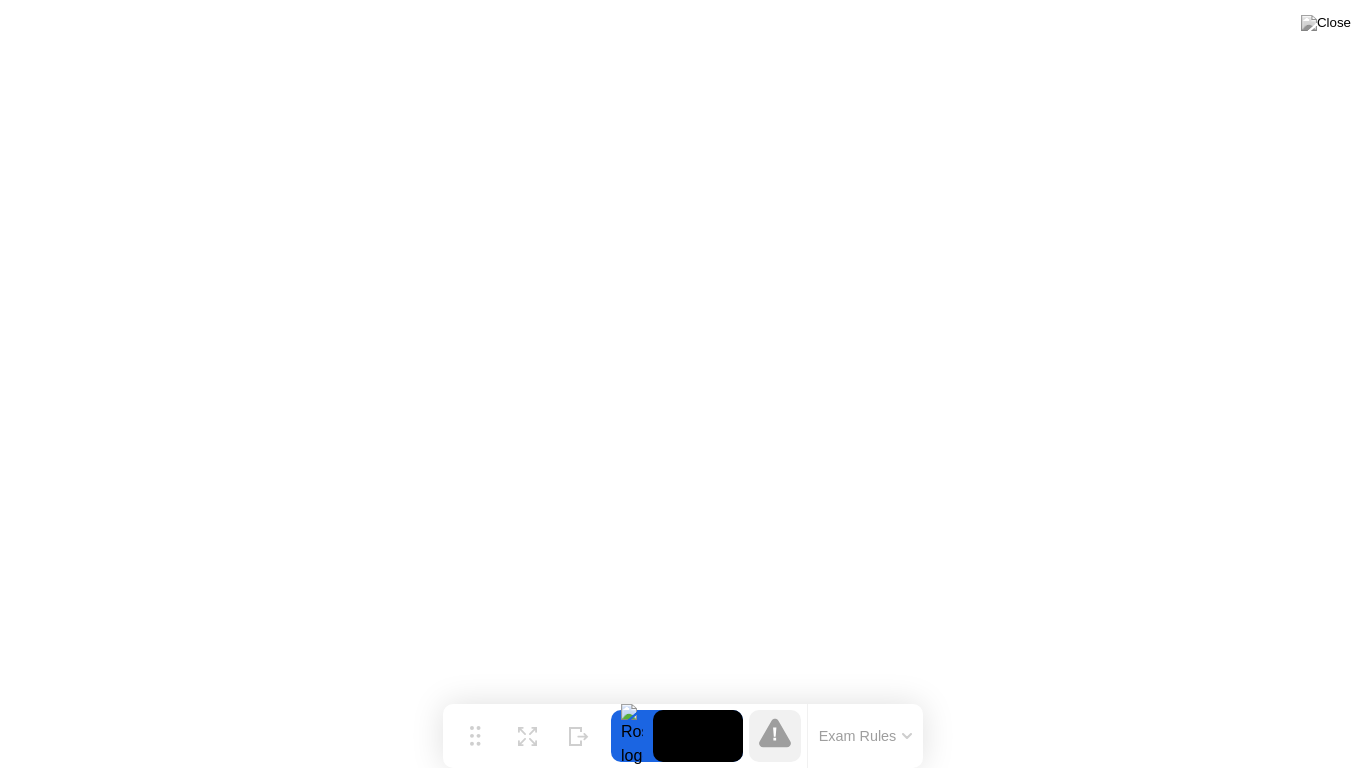 drag, startPoint x: 799, startPoint y: 734, endPoint x: 706, endPoint y: 729, distance: 93.13431 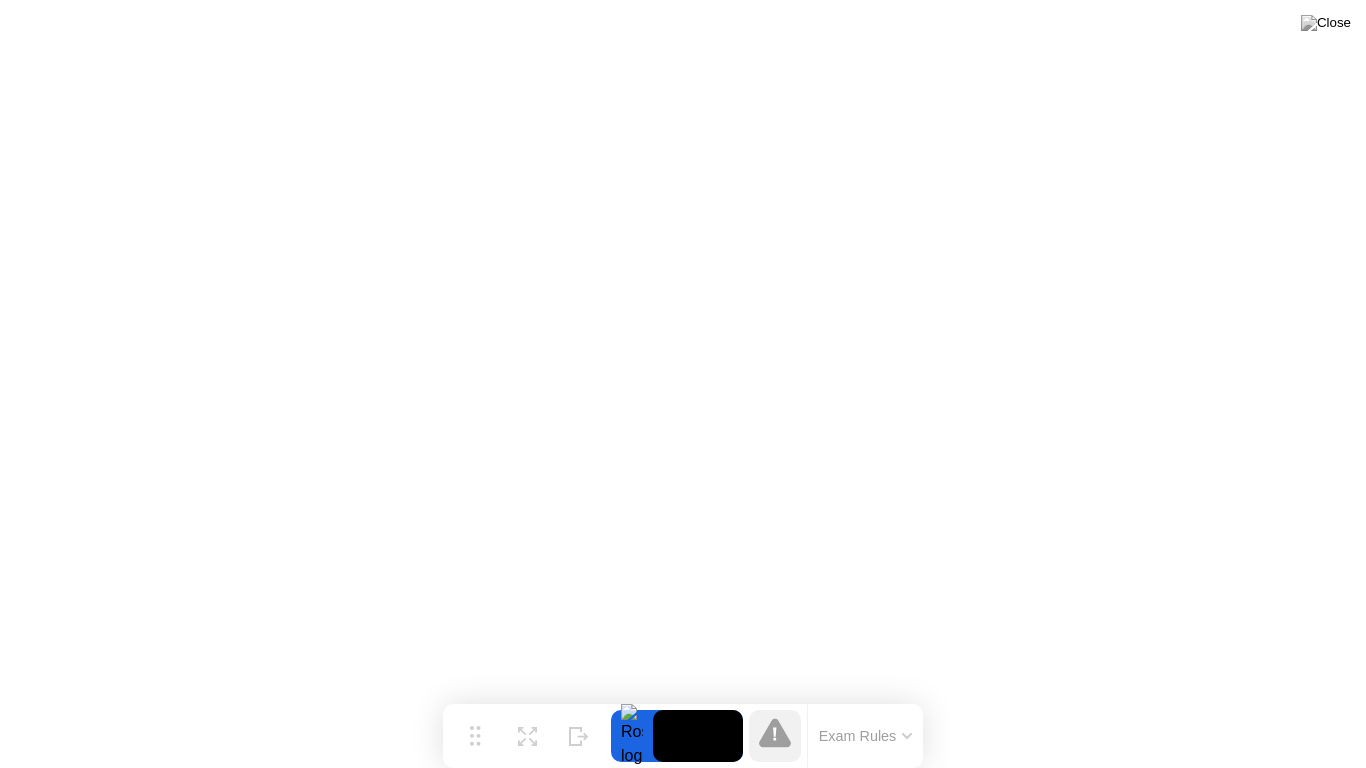 click 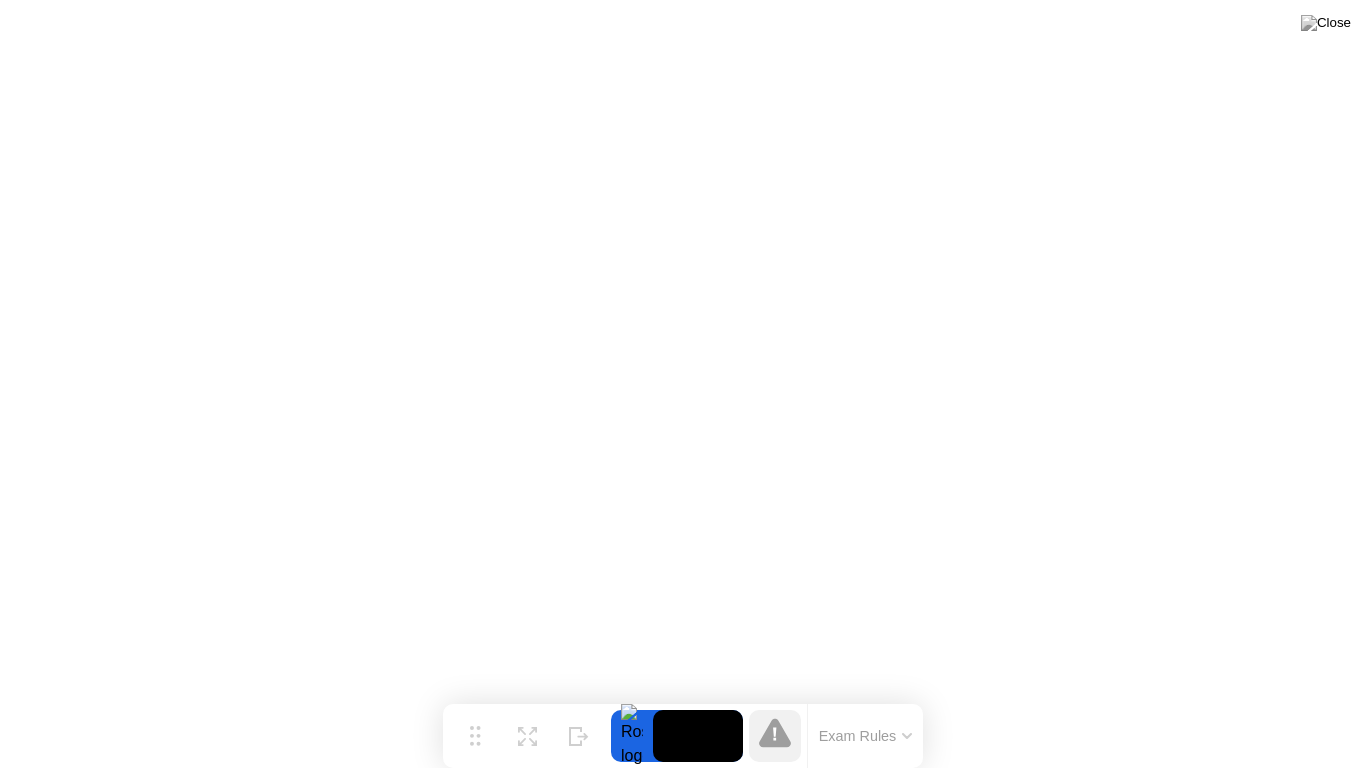 click on "Exam Rules" 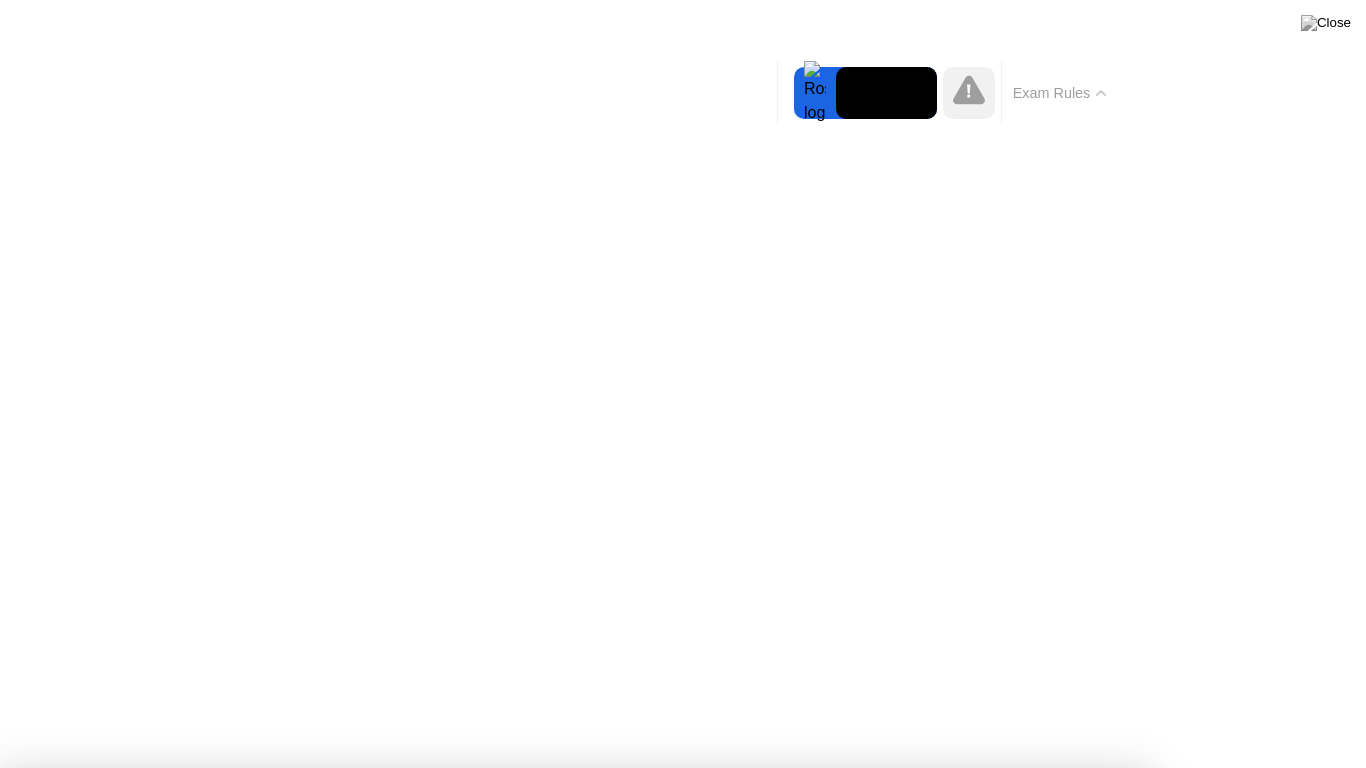 click on "Got it!" at bounding box center (574, 1375) 